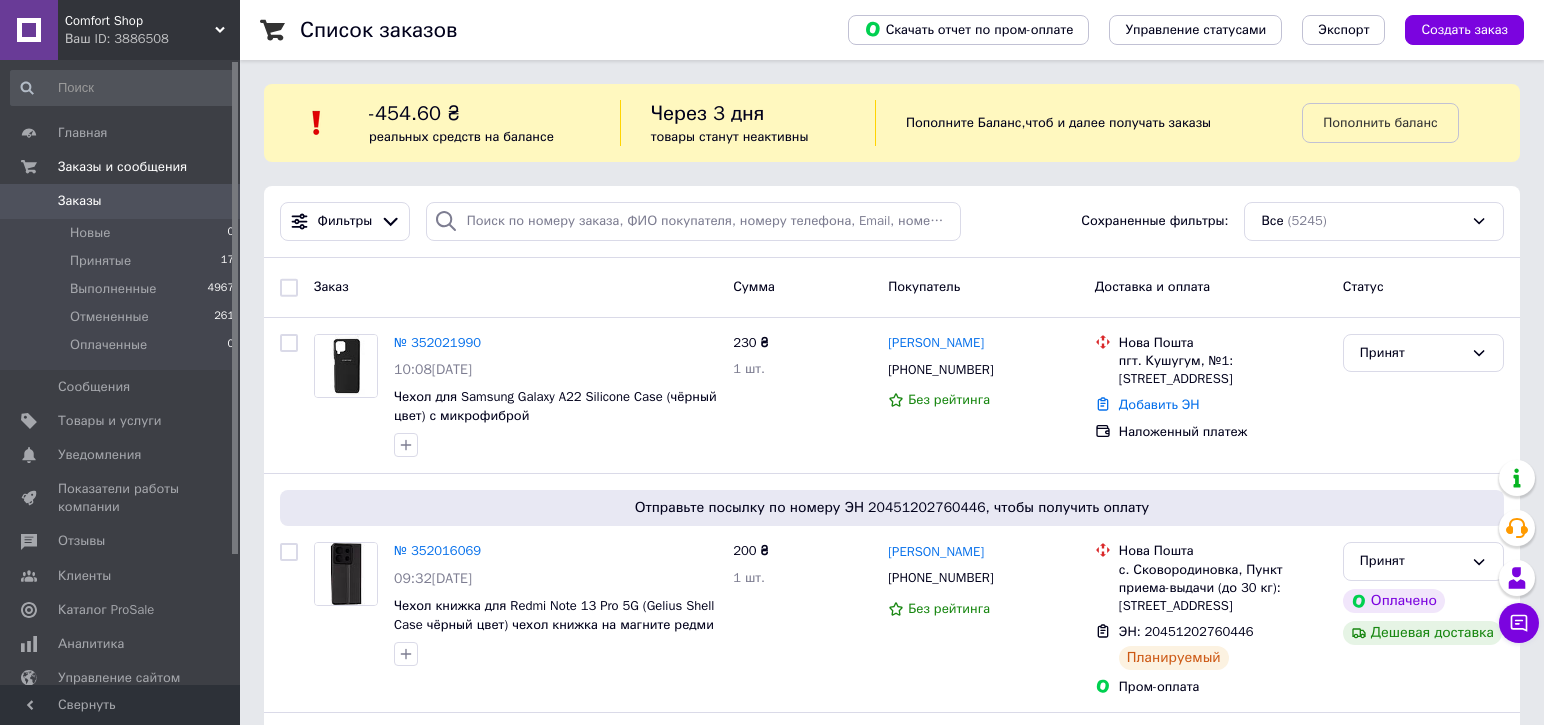 scroll, scrollTop: 0, scrollLeft: 0, axis: both 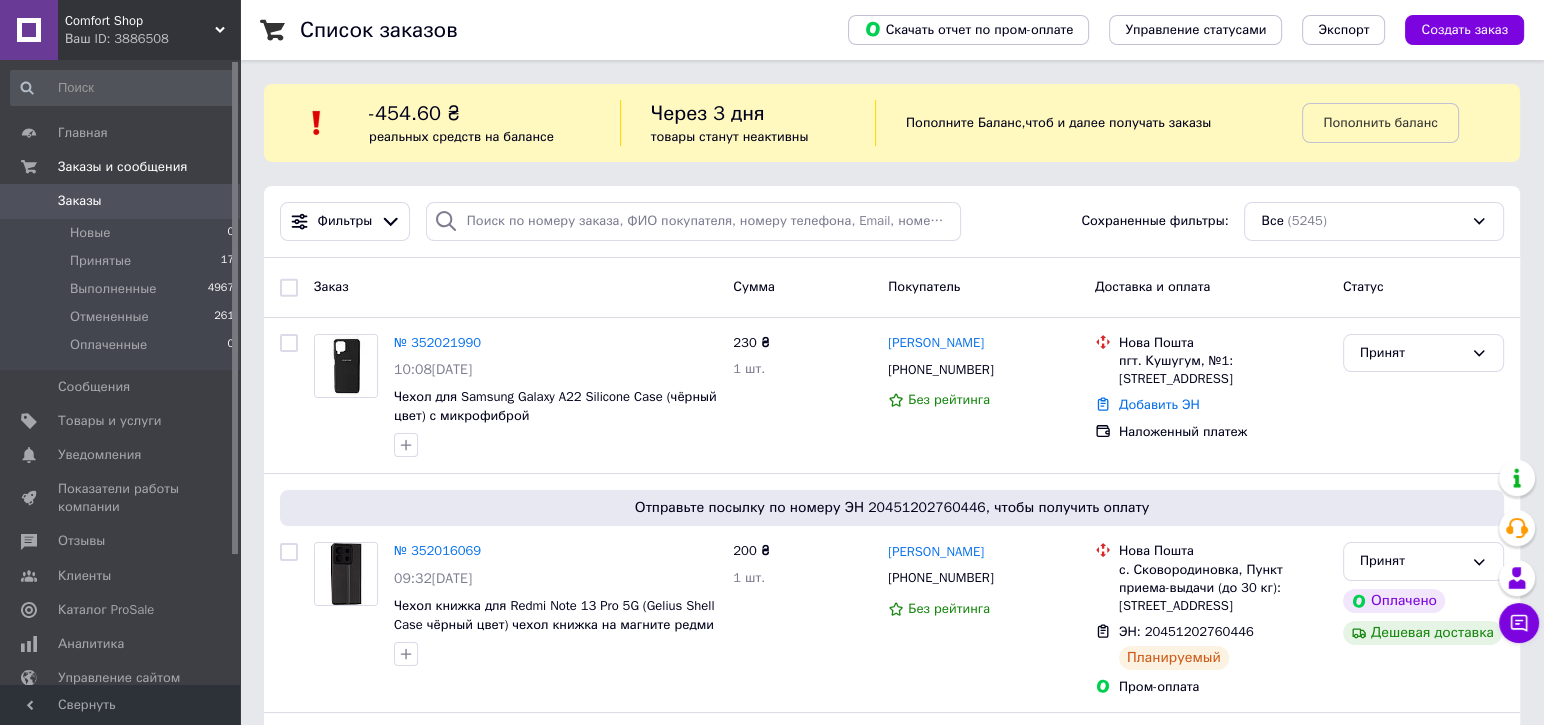 click on "Заказы" at bounding box center (121, 201) 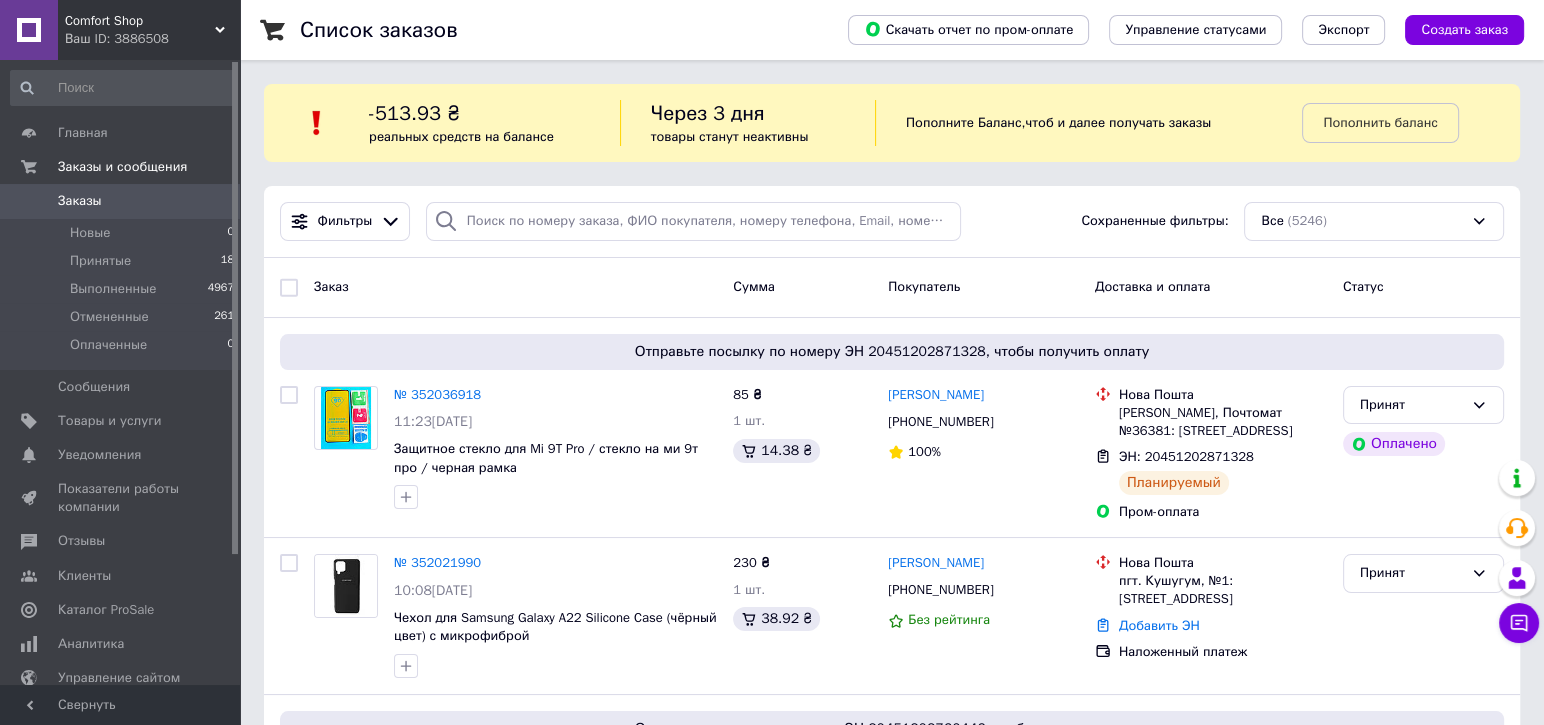 click 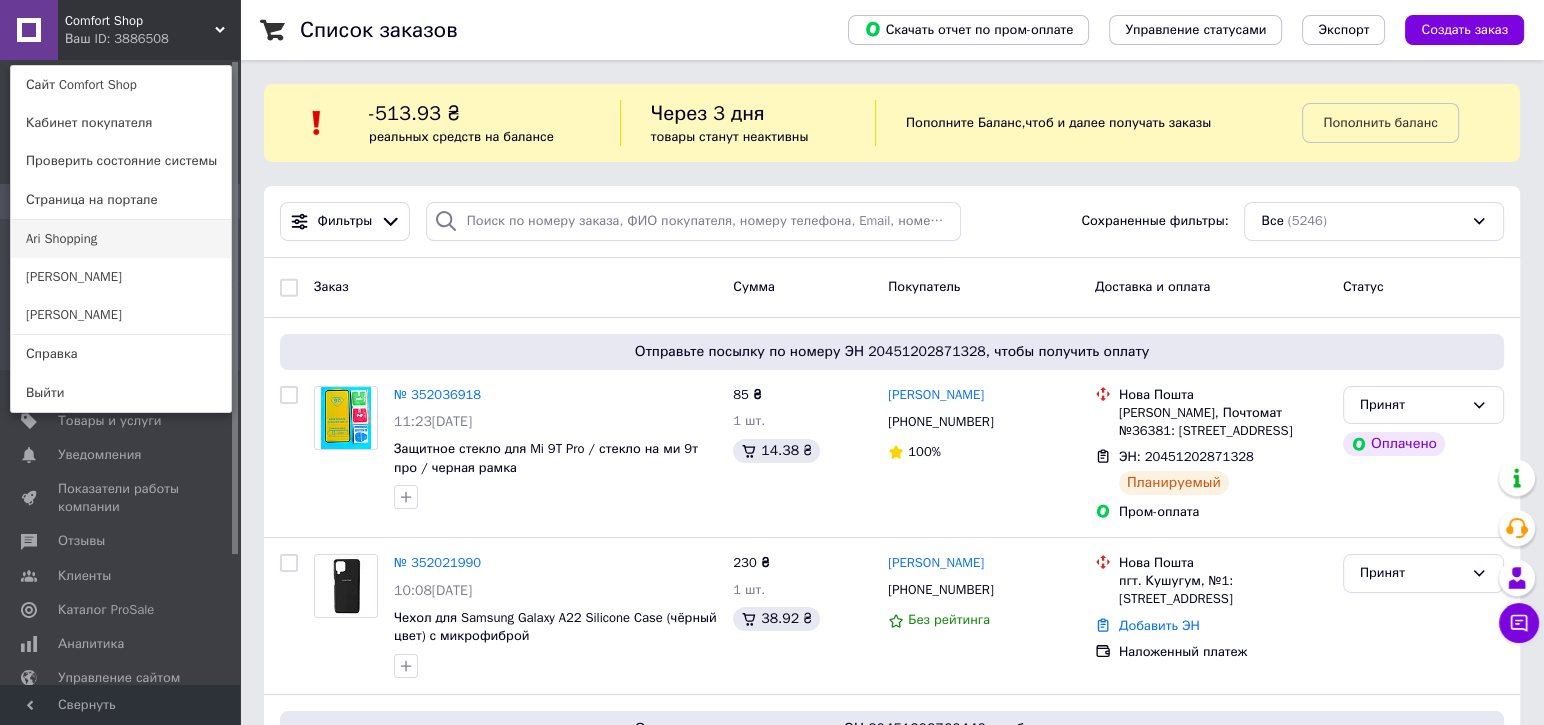 click on "Ari Shopping" at bounding box center [121, 239] 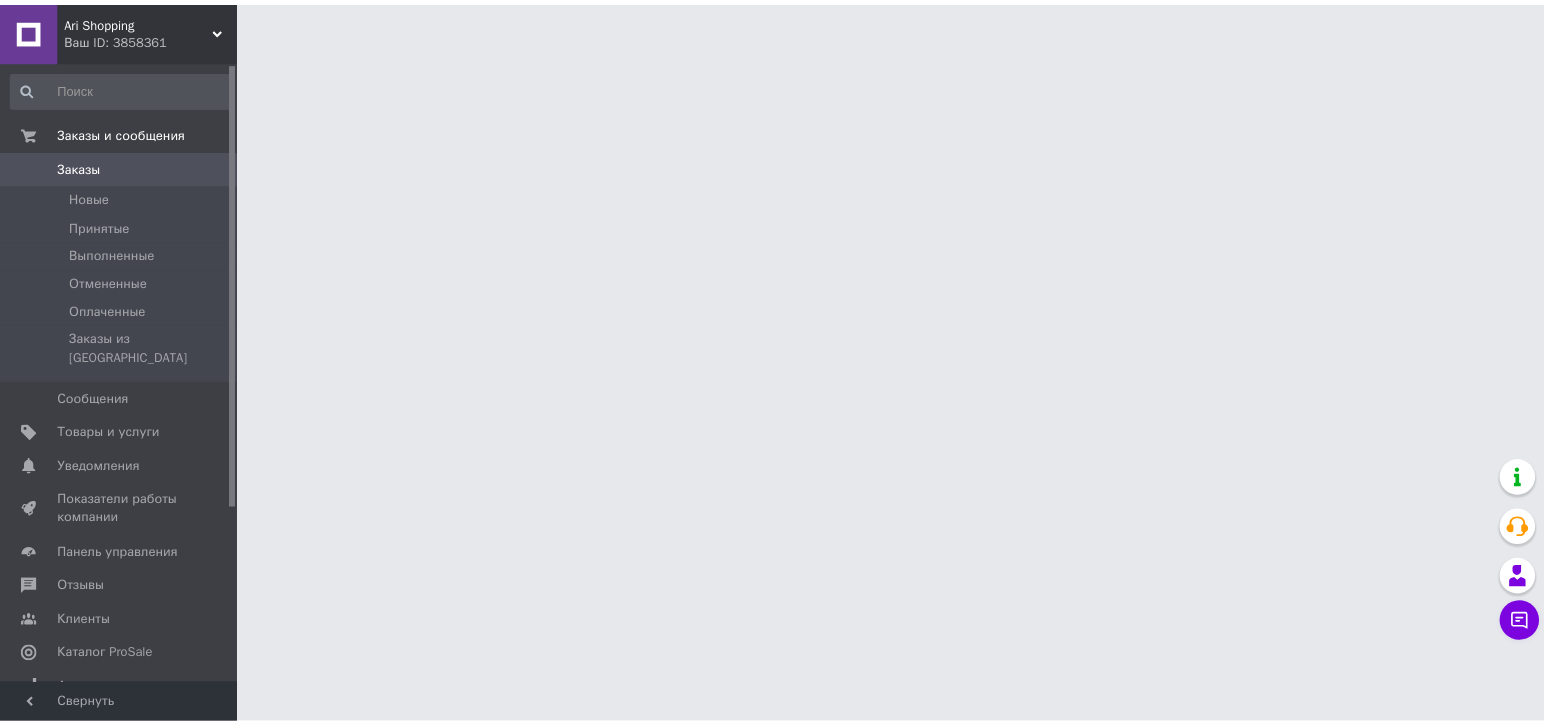 scroll, scrollTop: 0, scrollLeft: 0, axis: both 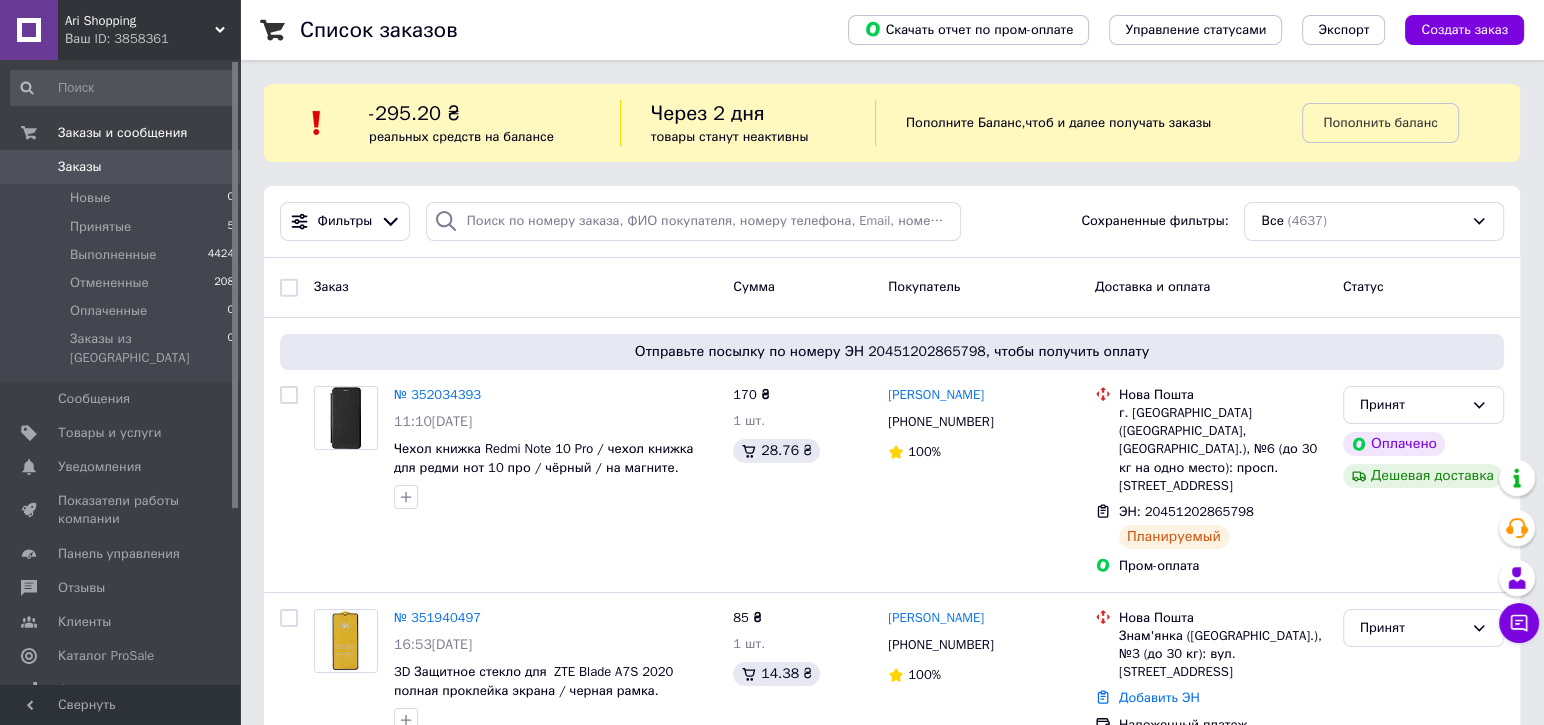 drag, startPoint x: 65, startPoint y: 673, endPoint x: 385, endPoint y: 252, distance: 528.8109 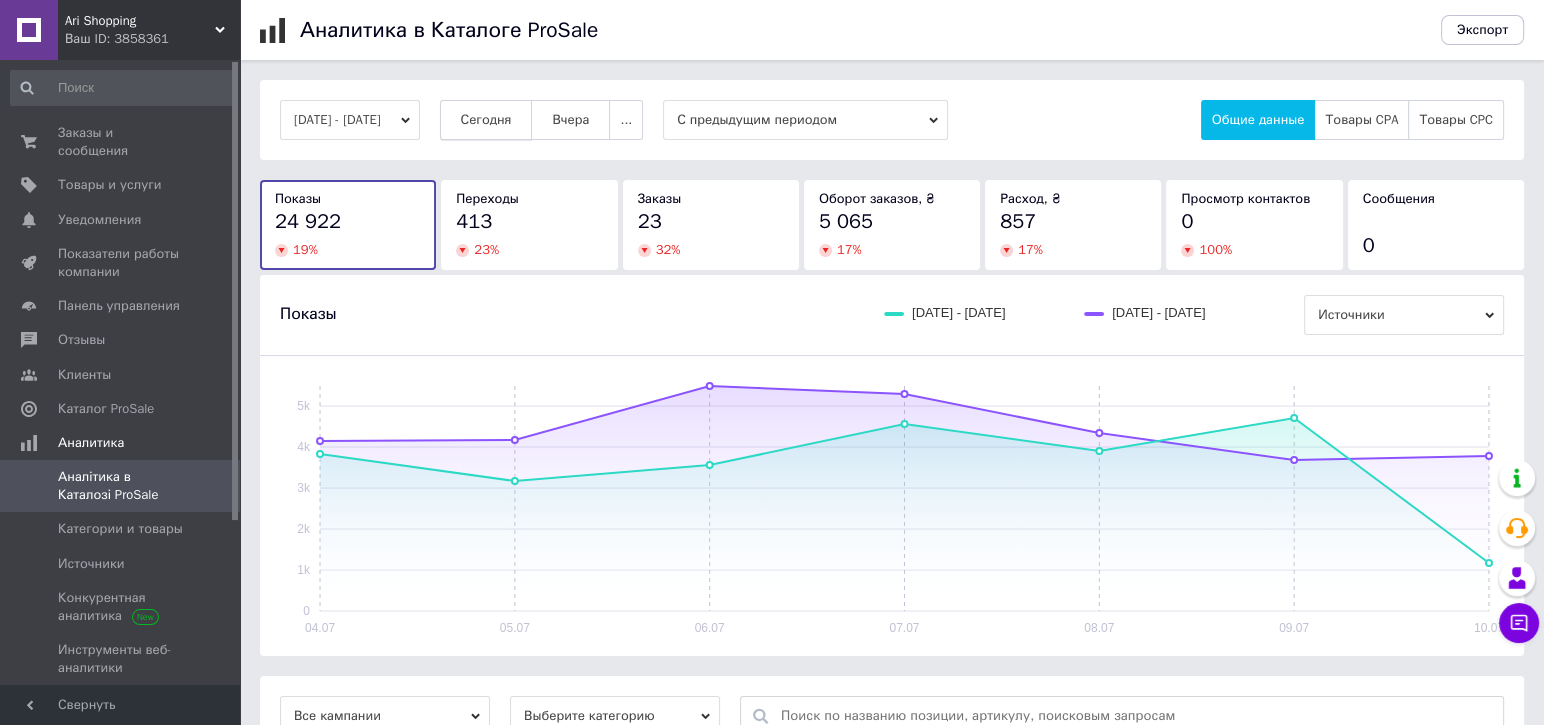 click on "Сегодня" at bounding box center (486, 120) 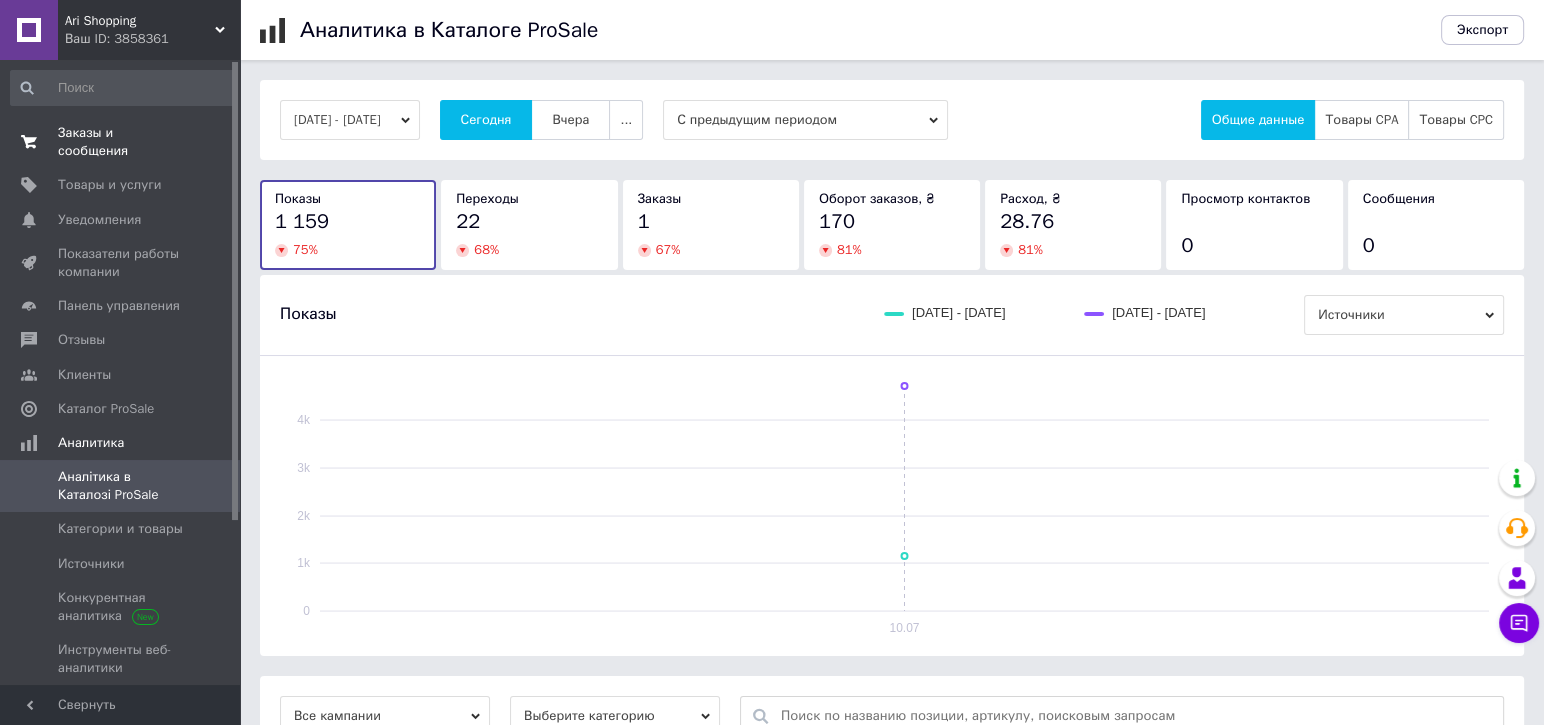 click on "Заказы и сообщения 0 0" at bounding box center (123, 142) 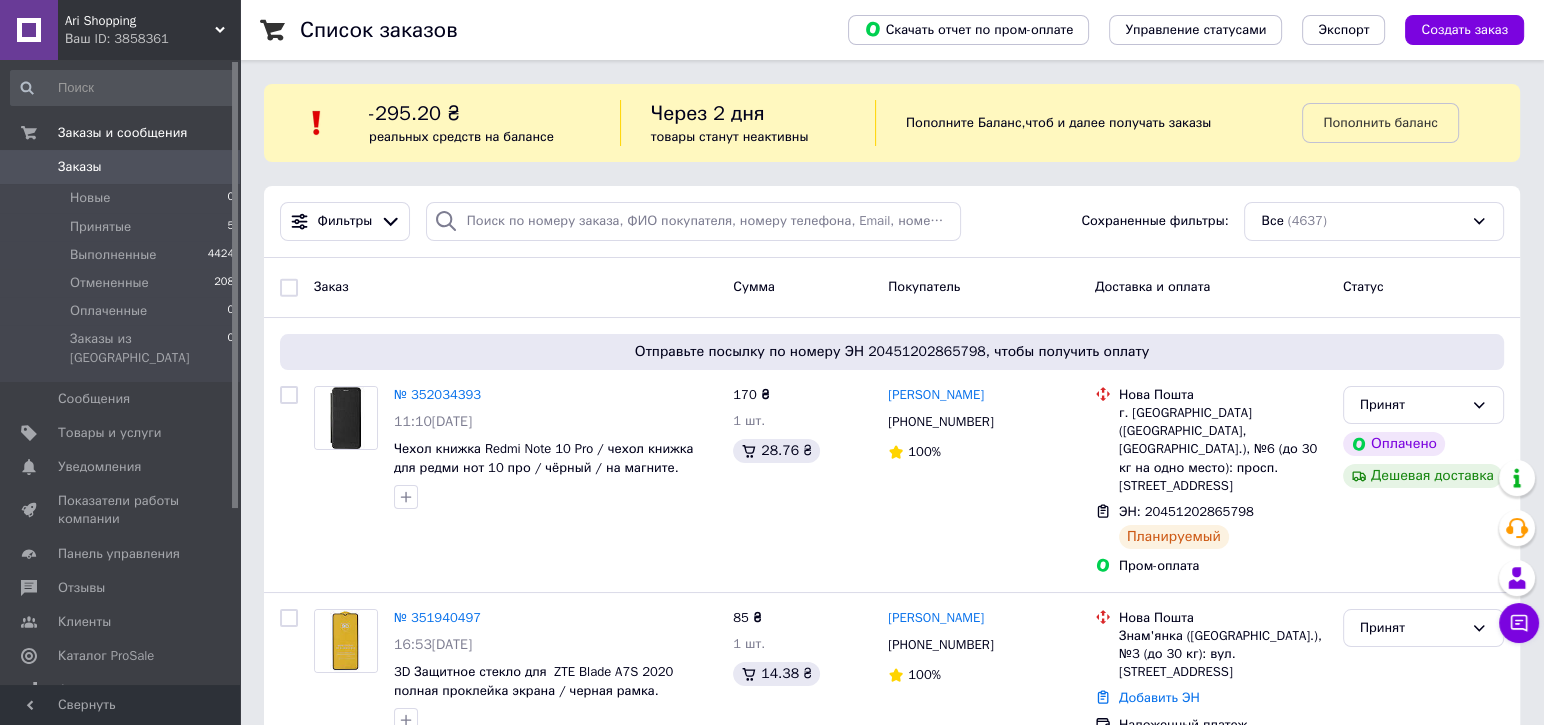 click on "Ari Shopping Ваш ID: 3858361" at bounding box center [149, 30] 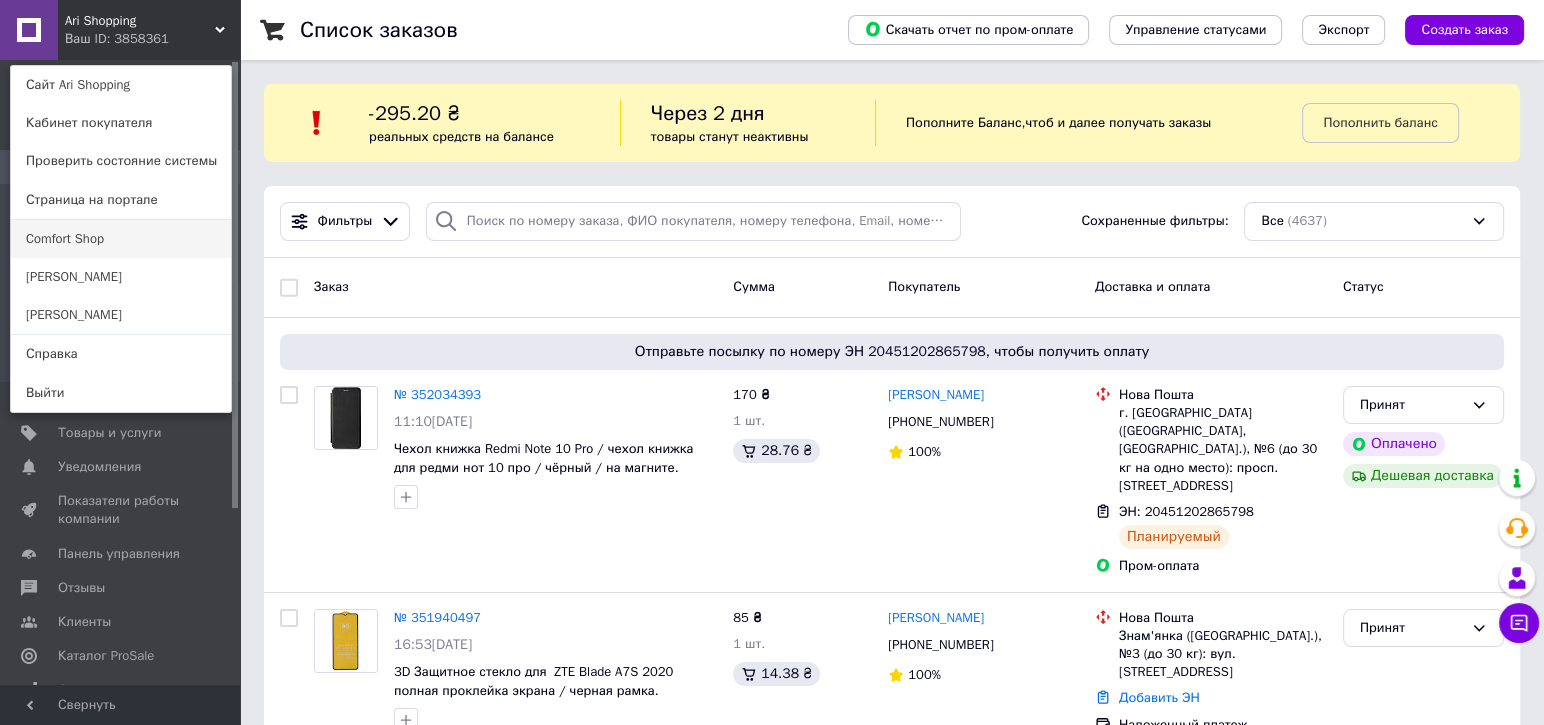 click on "Comfort Shop" at bounding box center [121, 239] 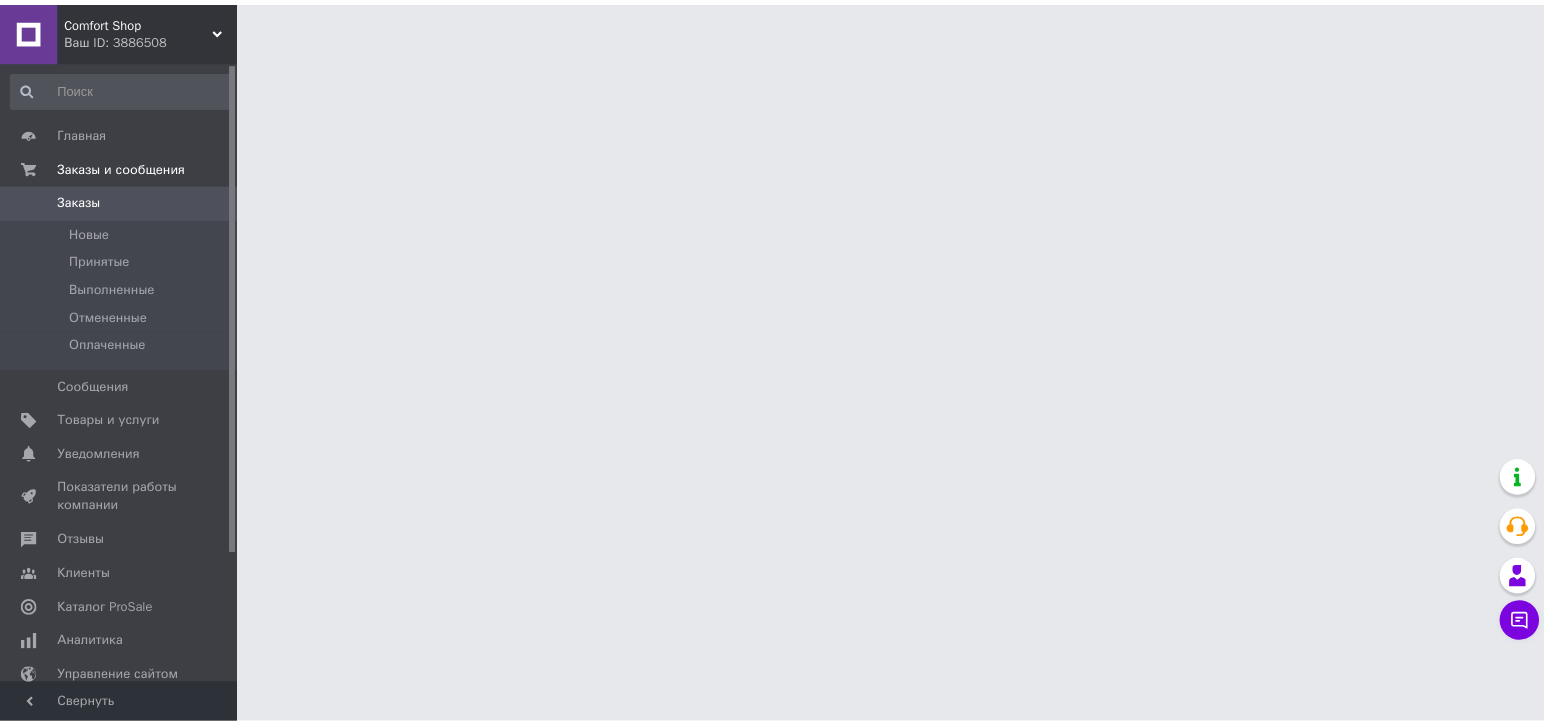 scroll, scrollTop: 0, scrollLeft: 0, axis: both 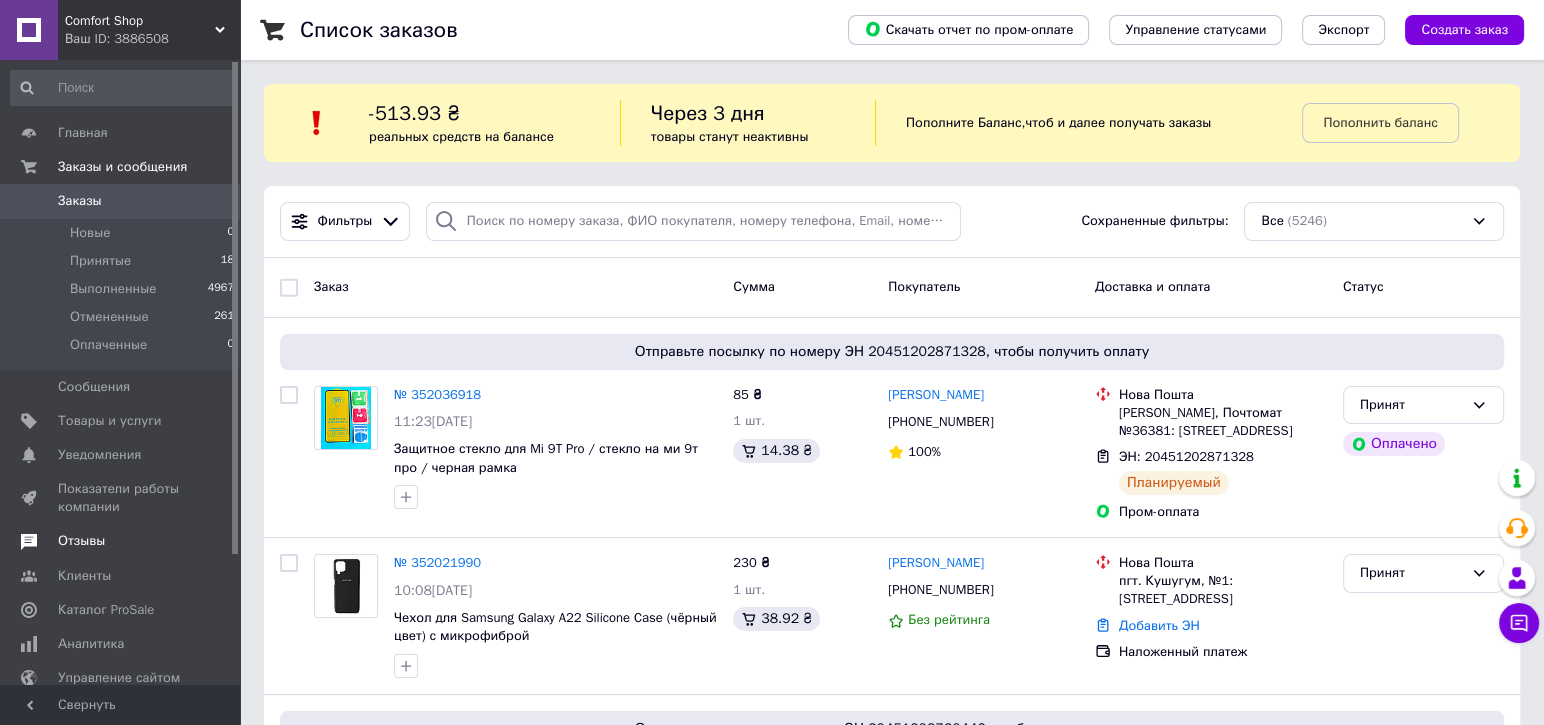 click on "Отзывы" at bounding box center [123, 541] 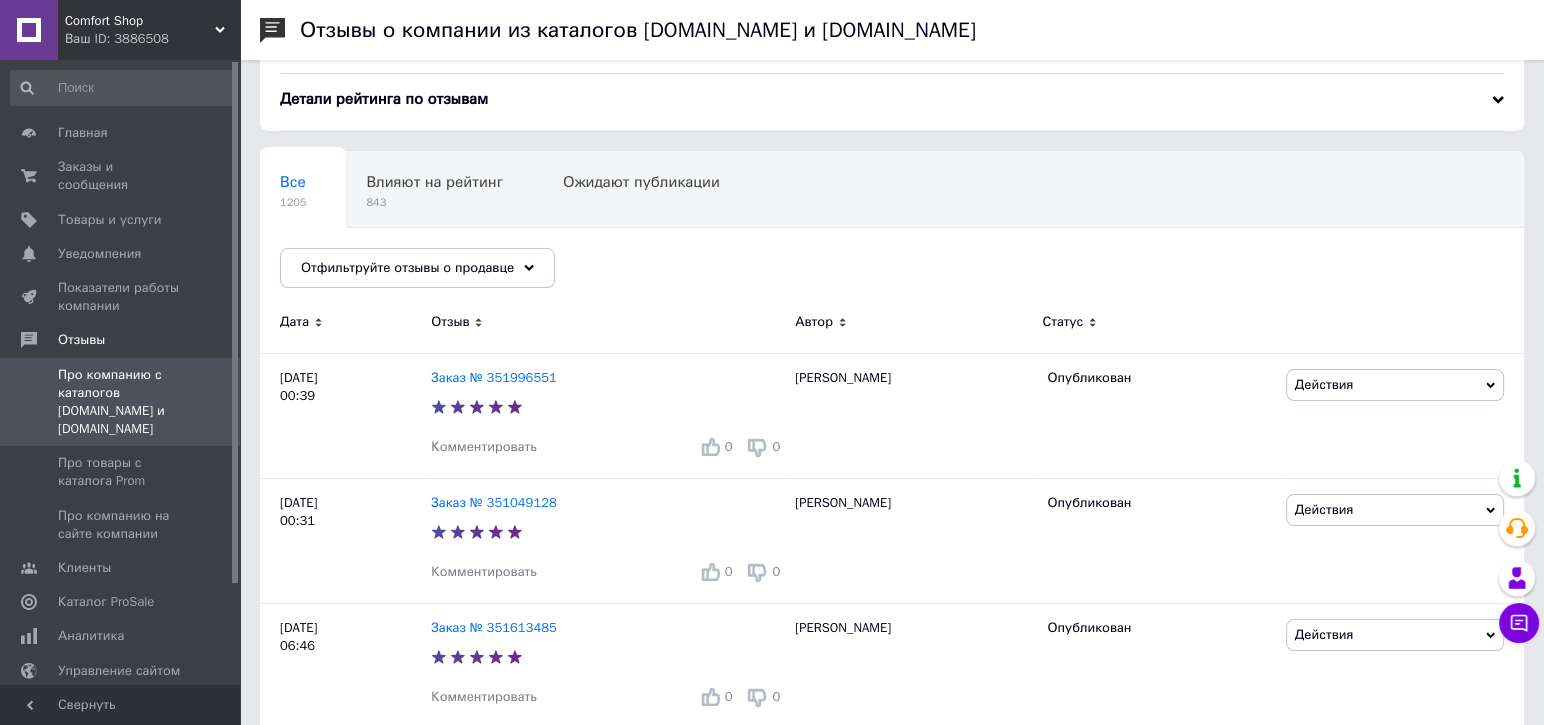 scroll, scrollTop: 0, scrollLeft: 0, axis: both 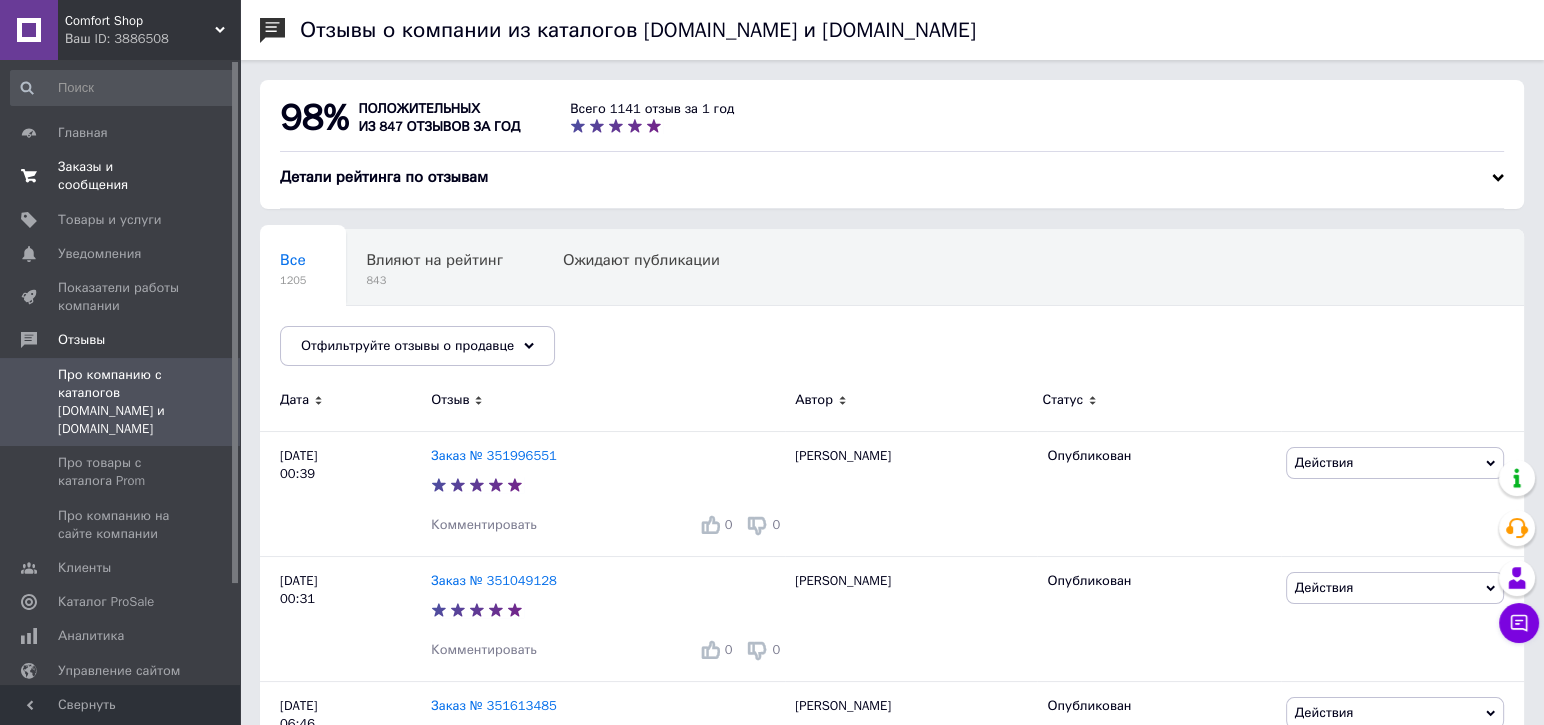 click on "Заказы и сообщения 0 0" at bounding box center [123, 176] 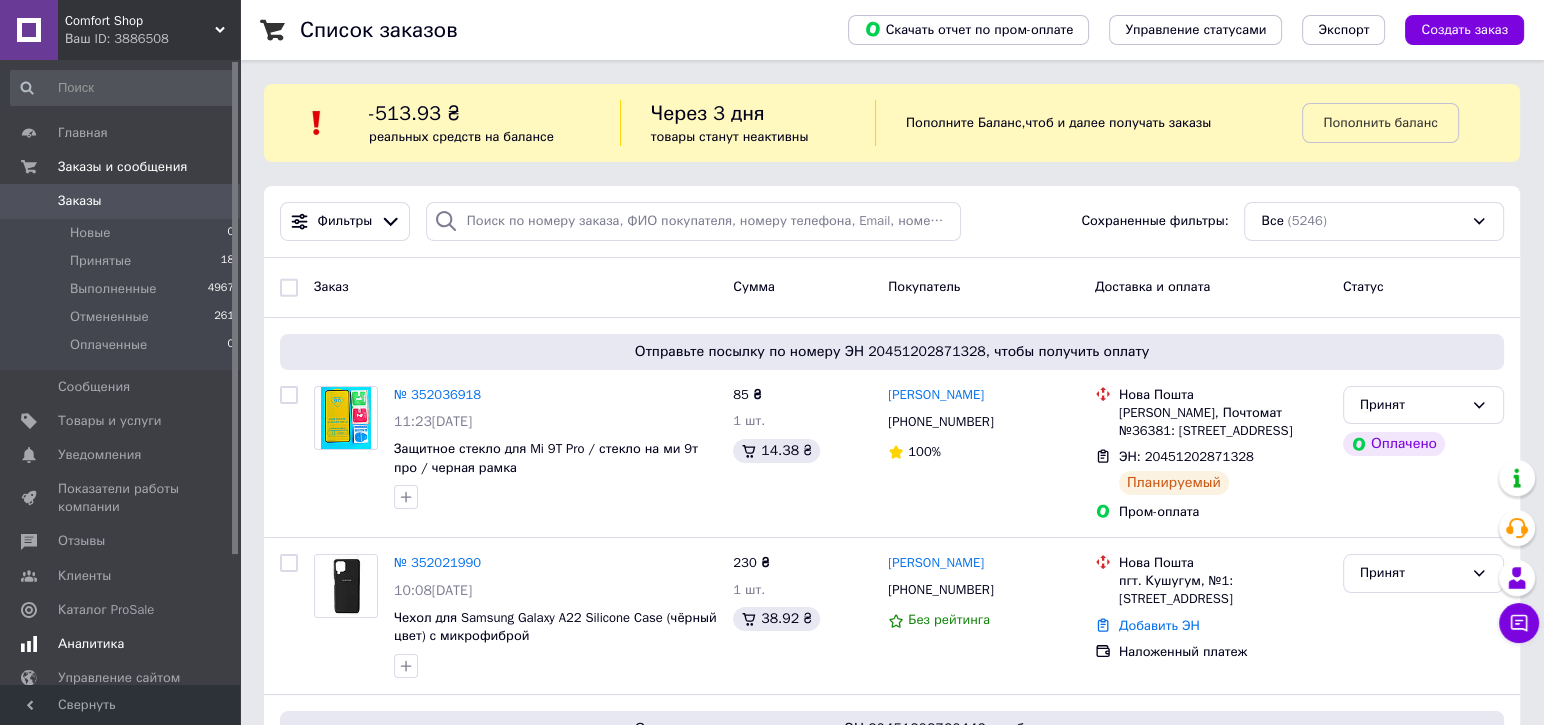 click on "Аналитика" at bounding box center (91, 644) 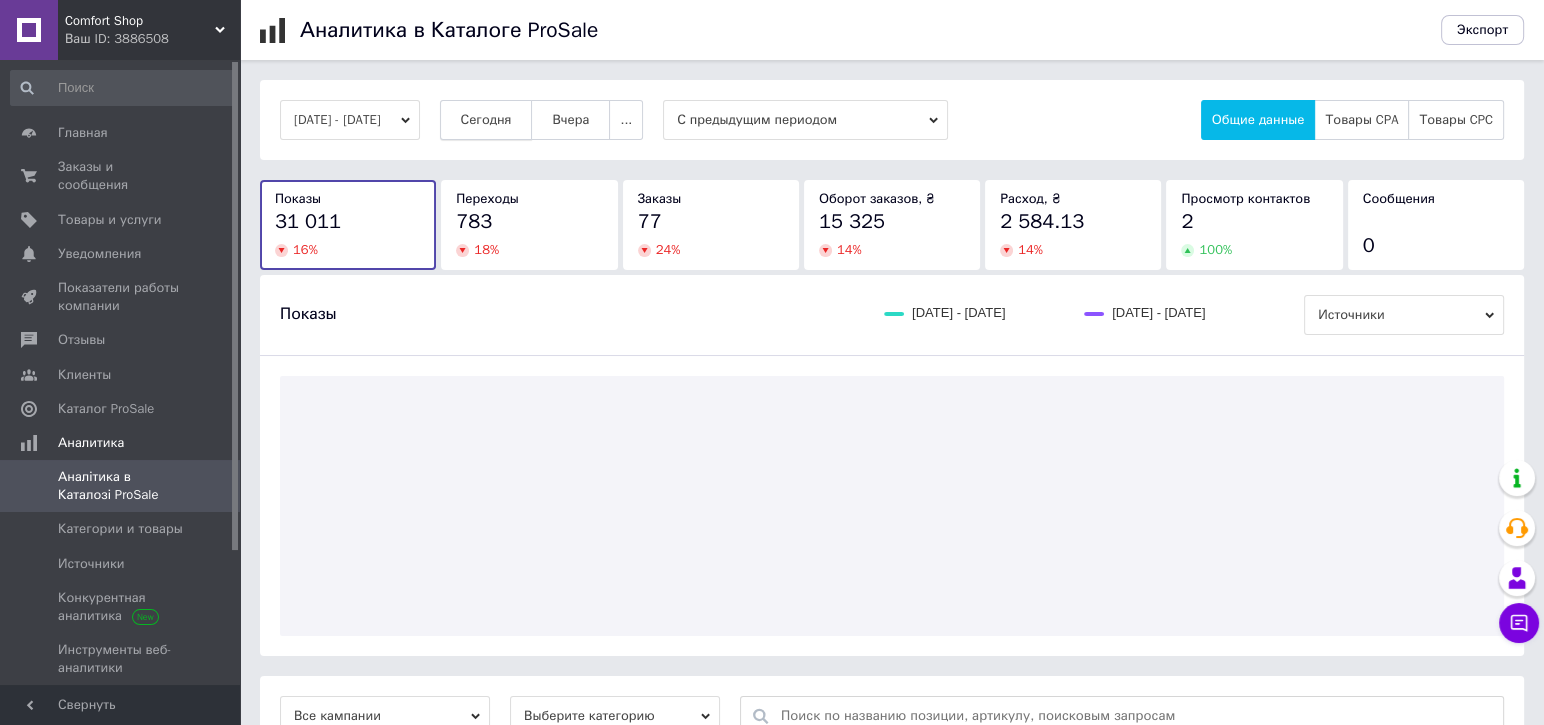 click on "Сегодня" at bounding box center [486, 120] 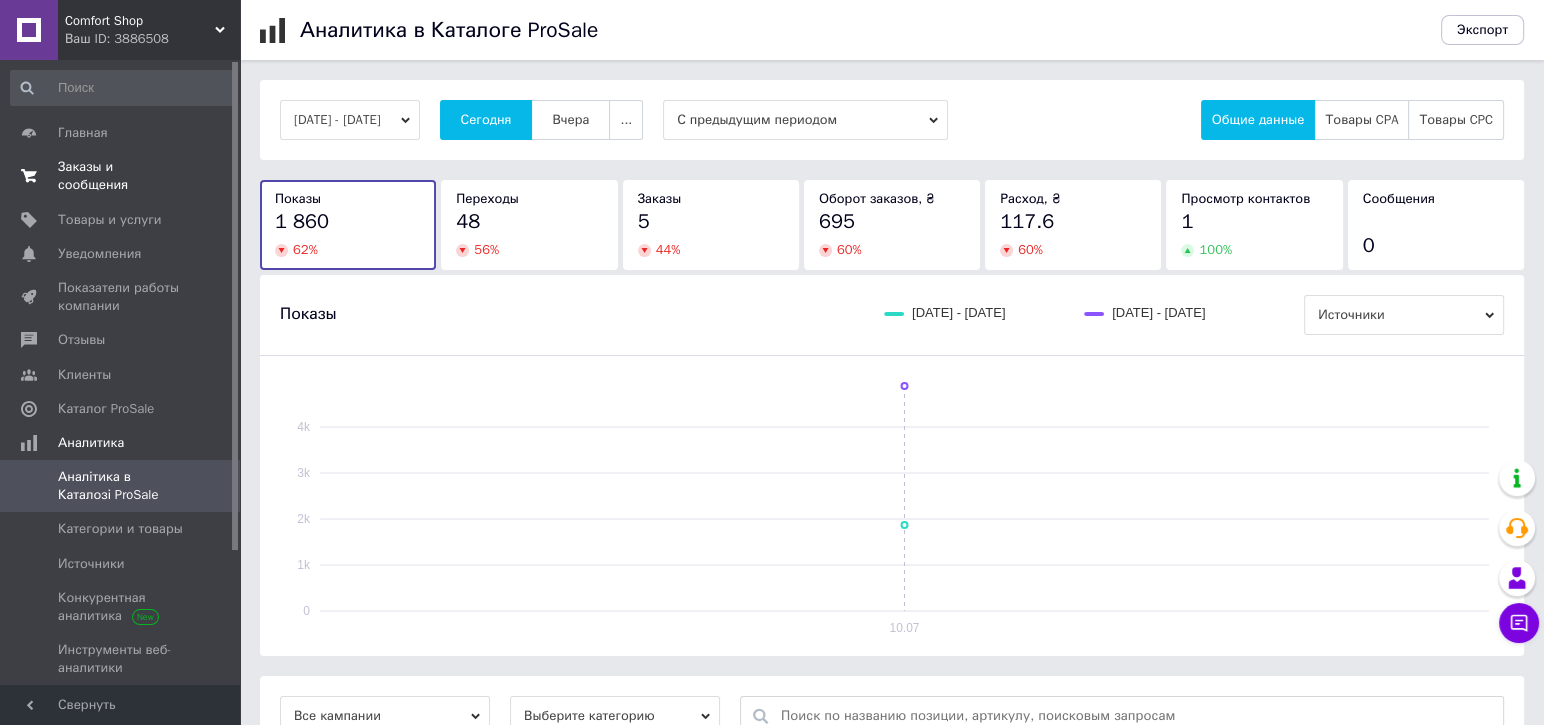 click on "Заказы и сообщения" at bounding box center [121, 176] 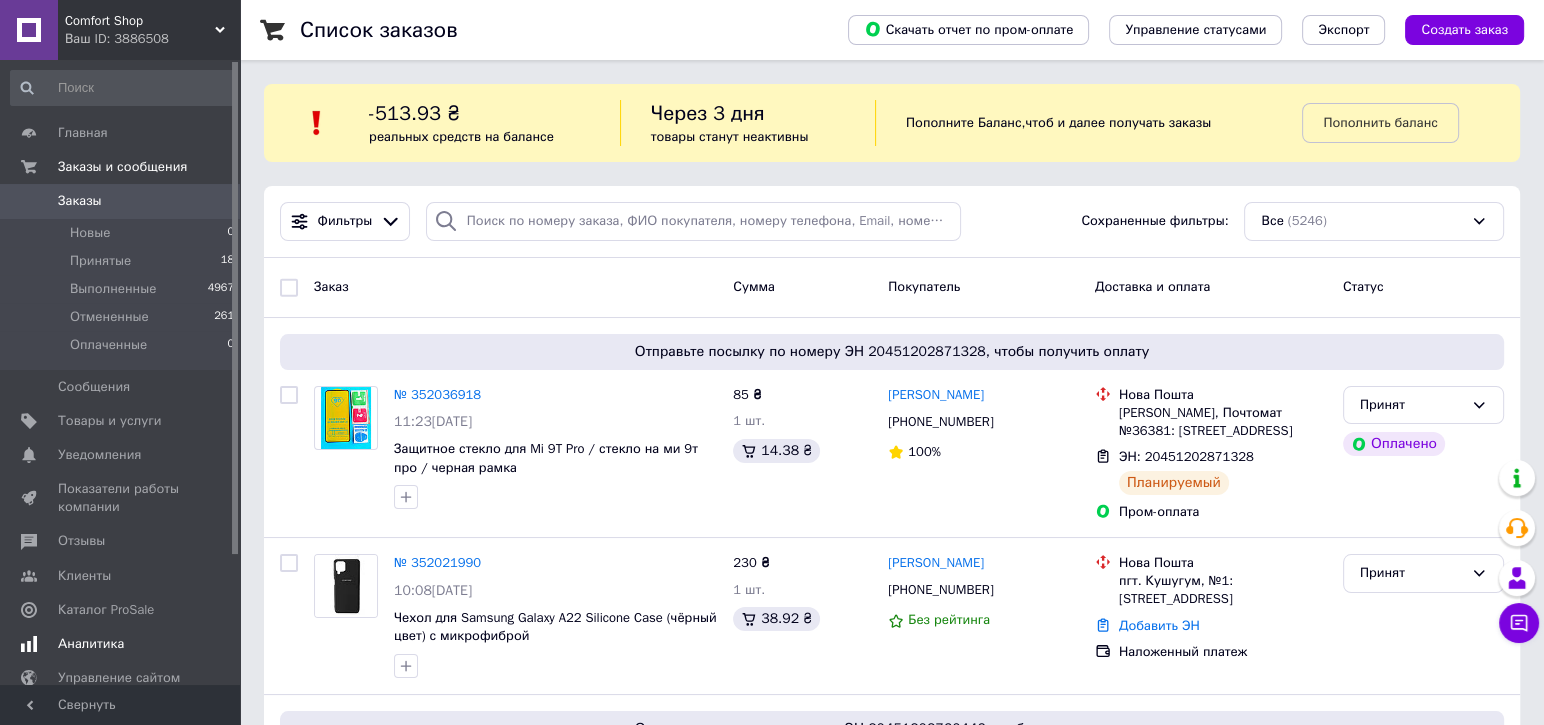 click on "Аналитика" at bounding box center [121, 644] 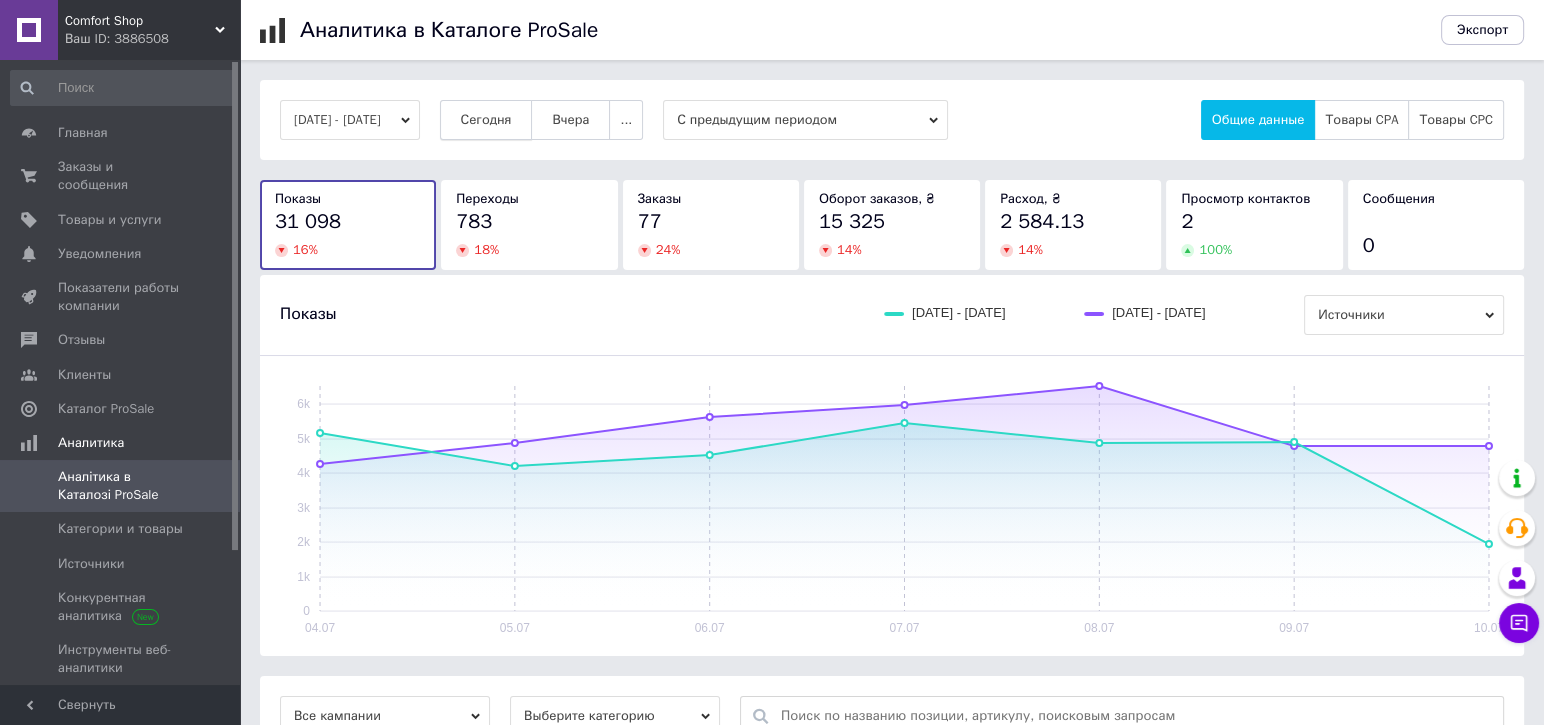 click on "Сегодня" at bounding box center [486, 120] 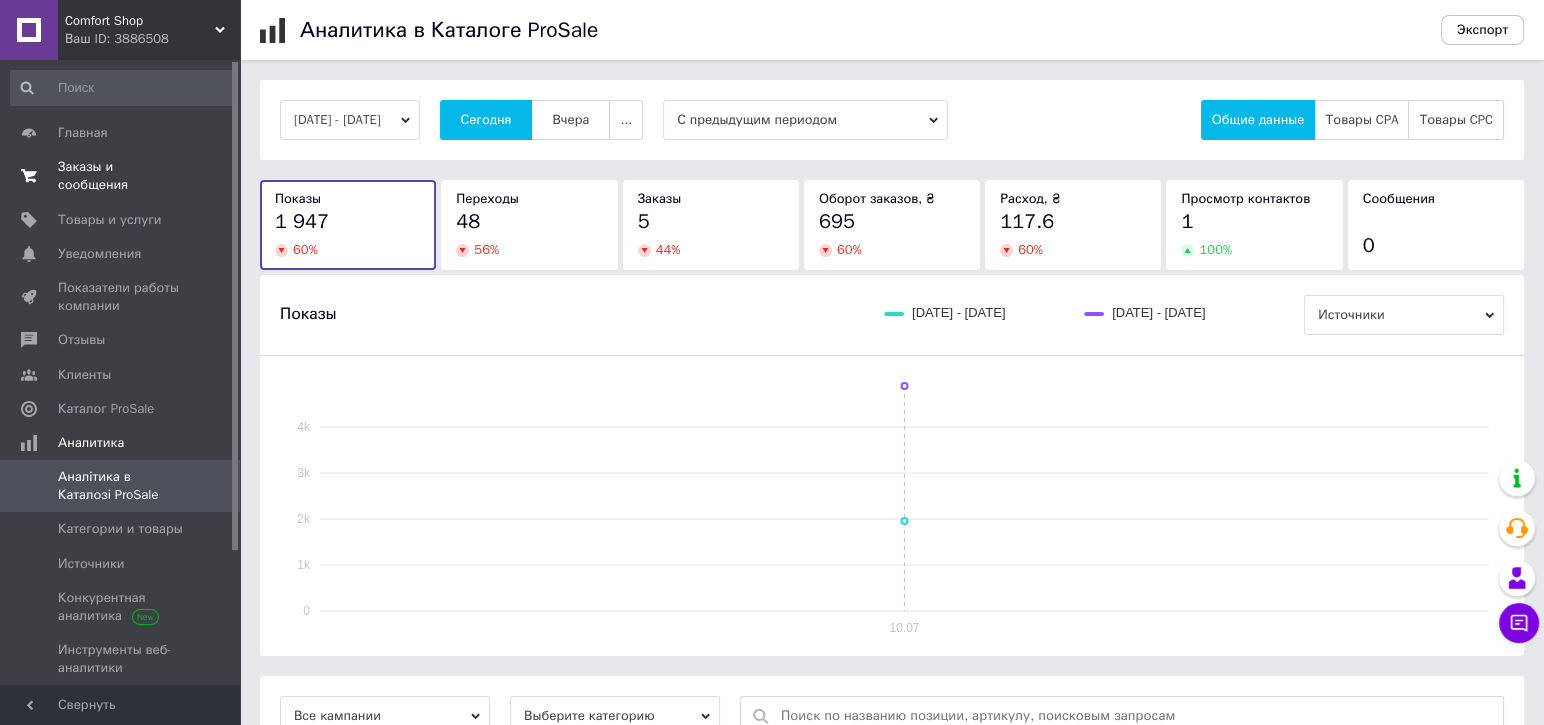 click on "Заказы и сообщения" at bounding box center (121, 176) 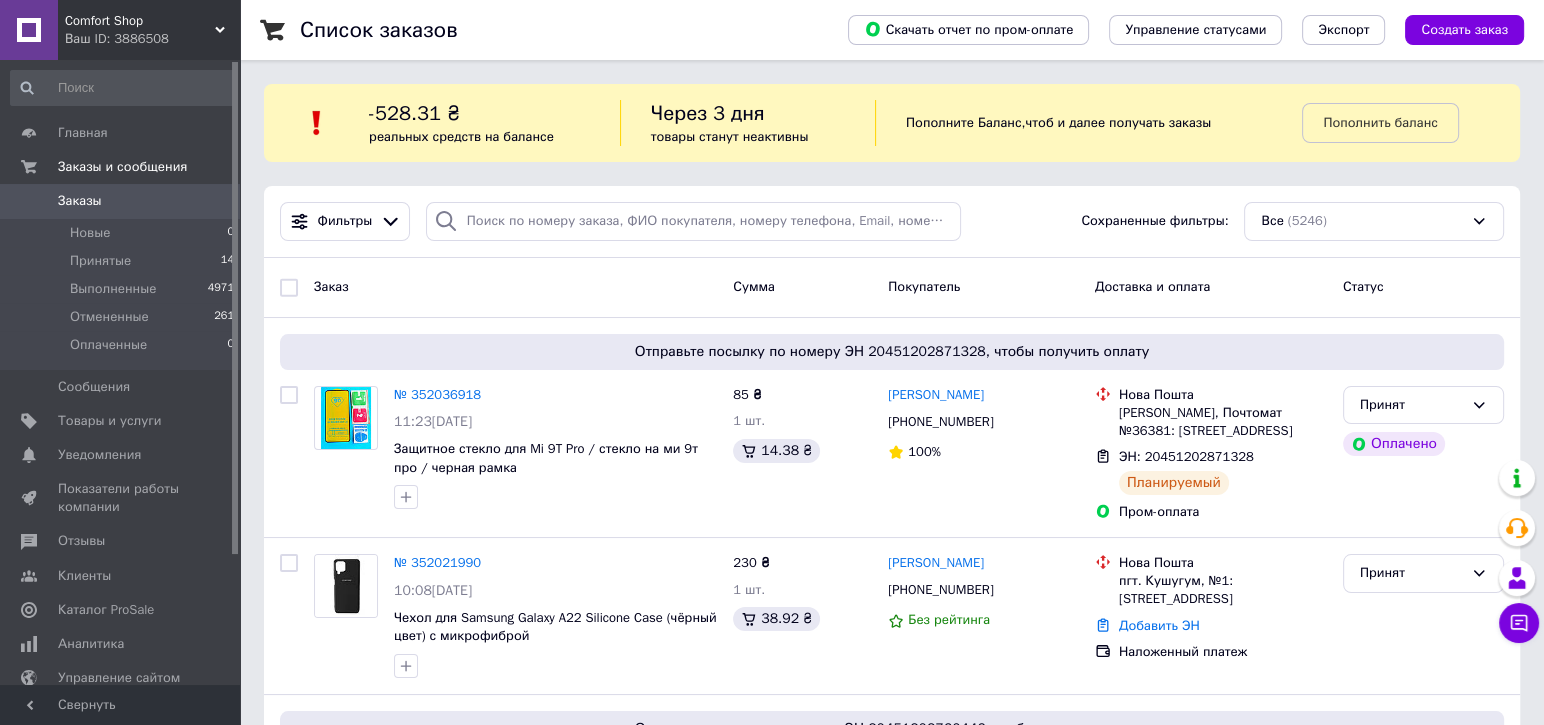 click on "Заказы" at bounding box center (121, 201) 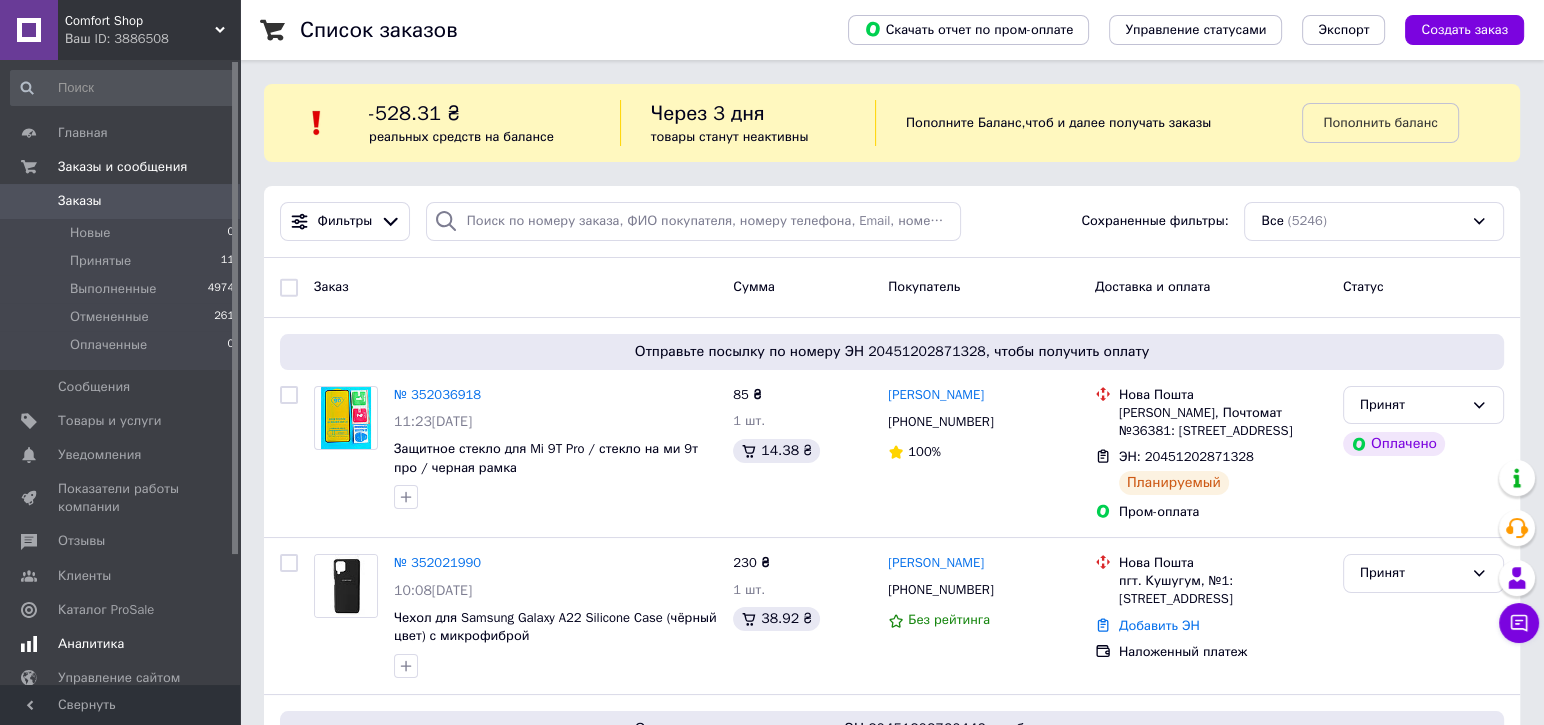 click on "Аналитика" at bounding box center [91, 644] 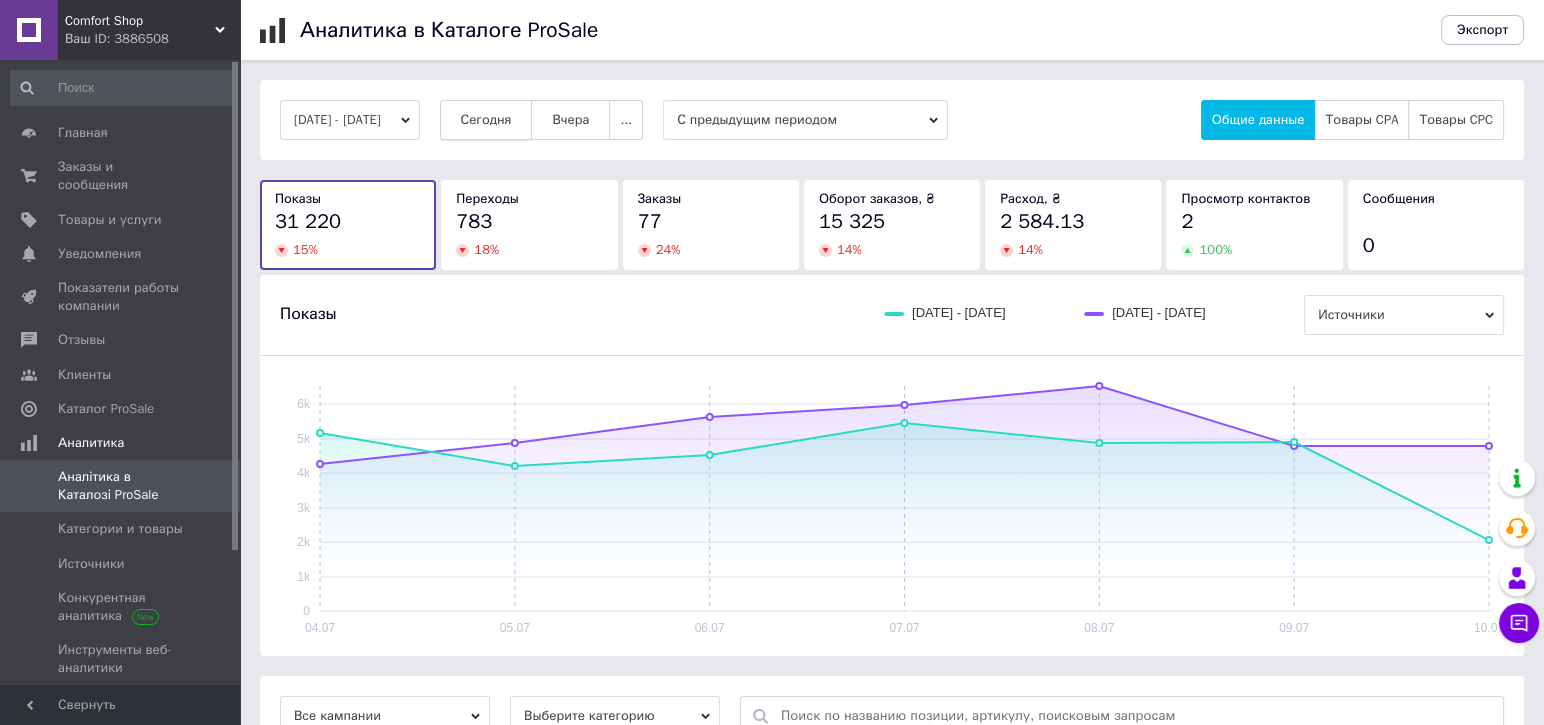 click on "Сегодня" at bounding box center (486, 120) 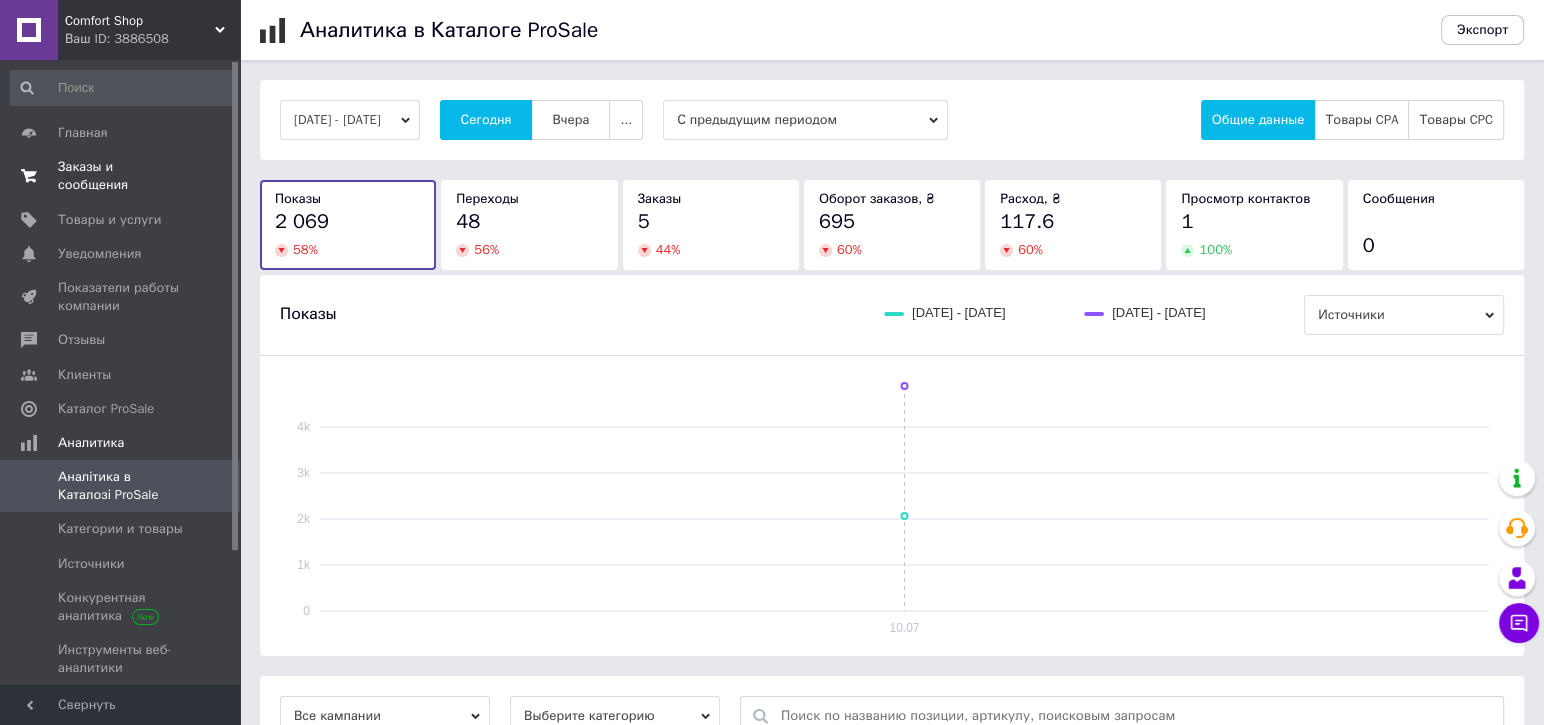 click on "Заказы и сообщения" at bounding box center [121, 176] 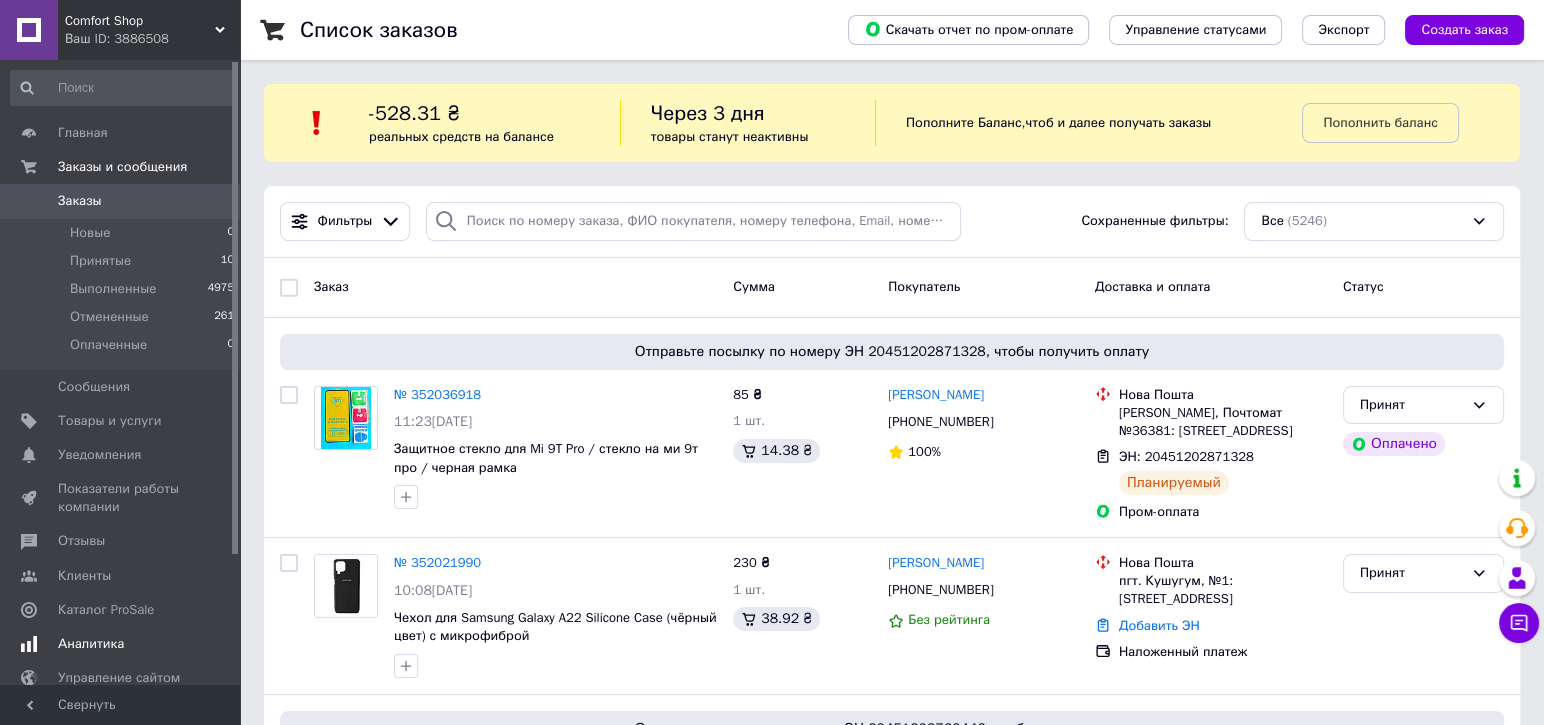 click on "Аналитика" at bounding box center [91, 644] 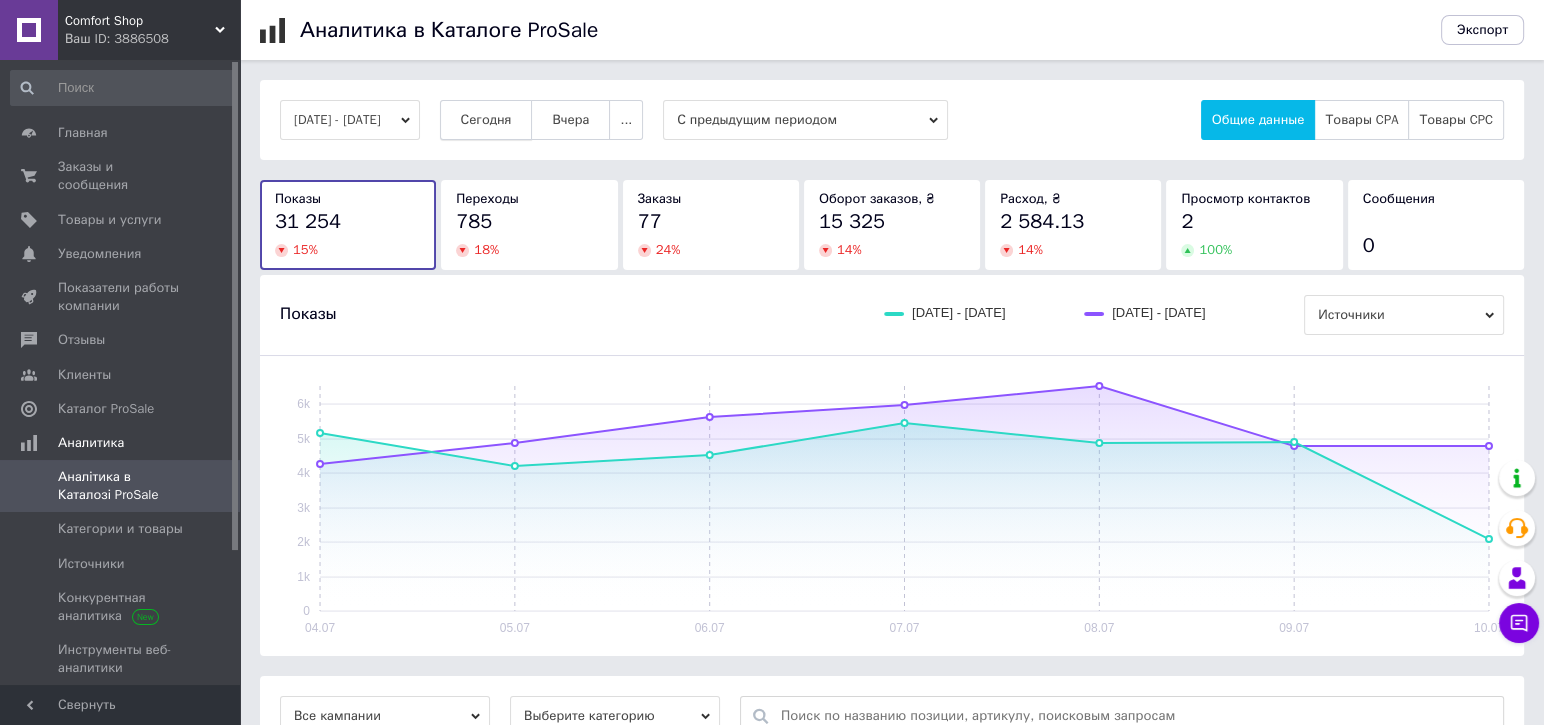 click on "Сегодня" at bounding box center [486, 120] 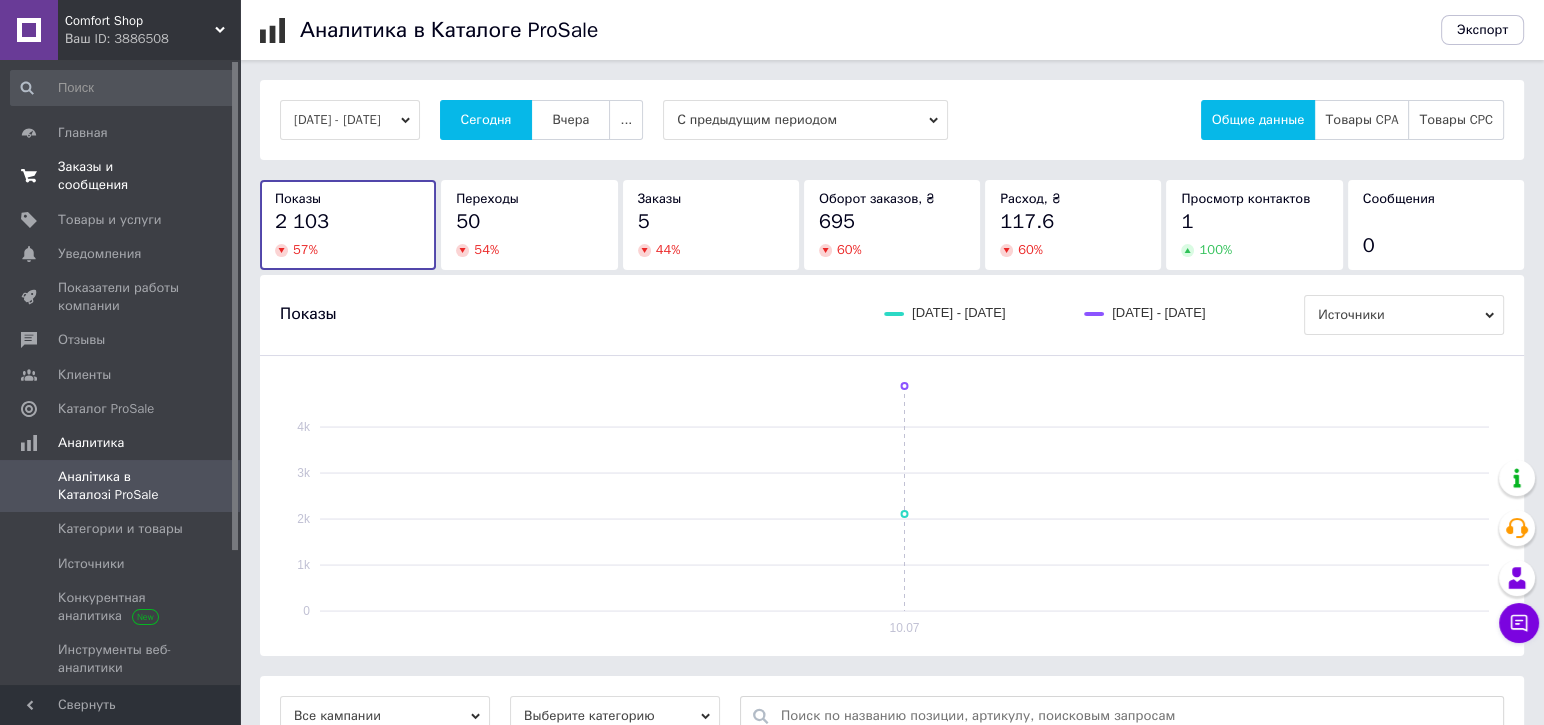 click on "Заказы и сообщения" at bounding box center [121, 176] 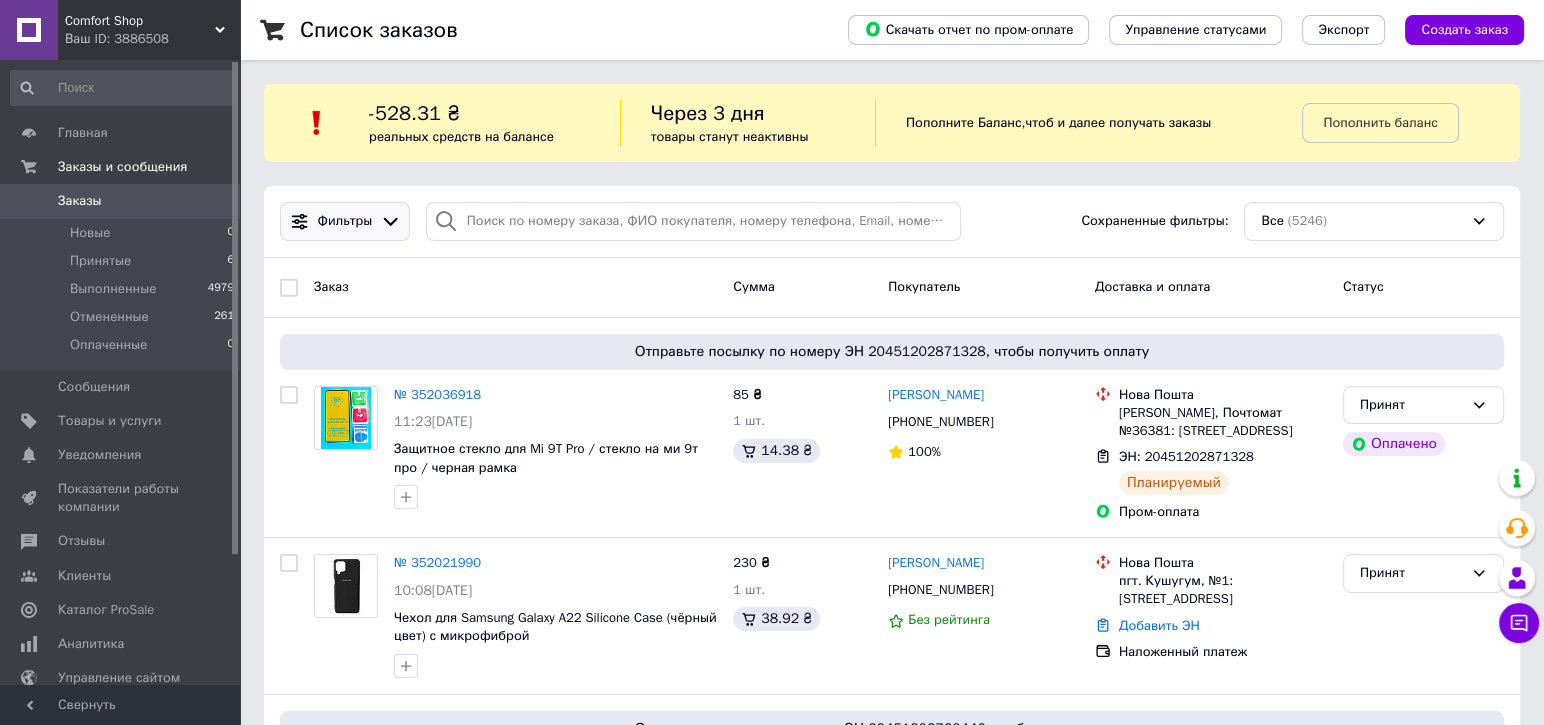 click on "Фильтры" at bounding box center (345, 221) 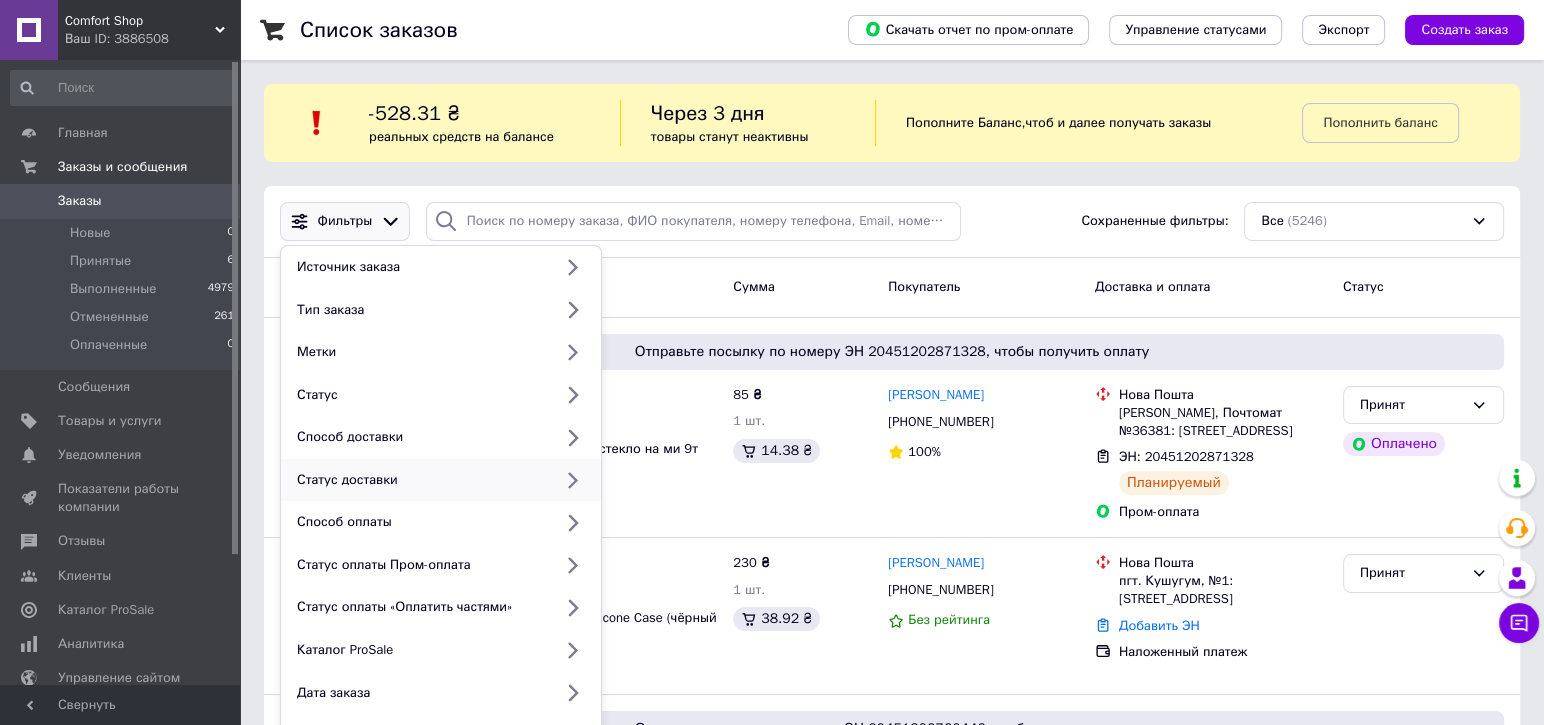 click on "Статус доставки" at bounding box center (420, 480) 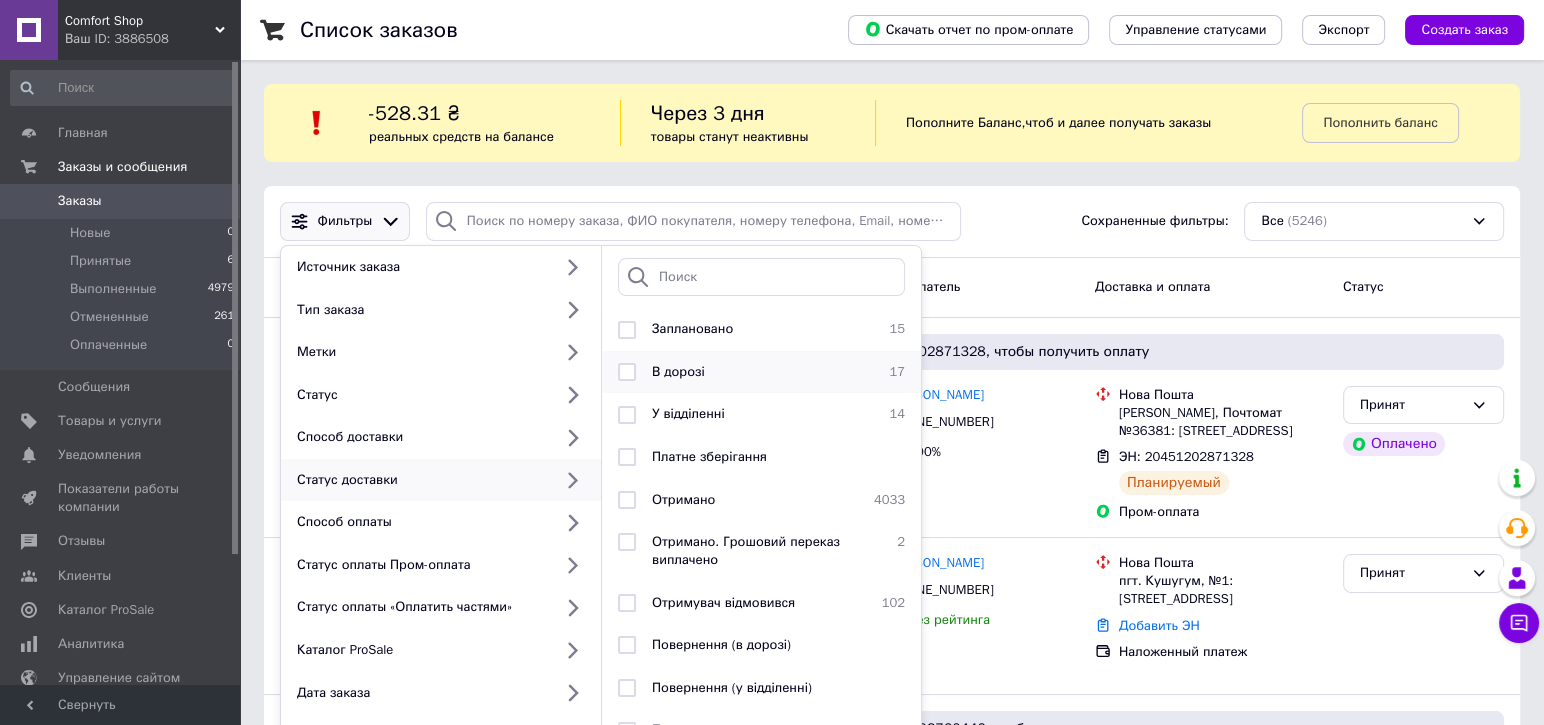 click on "В дорозі" at bounding box center [758, 372] 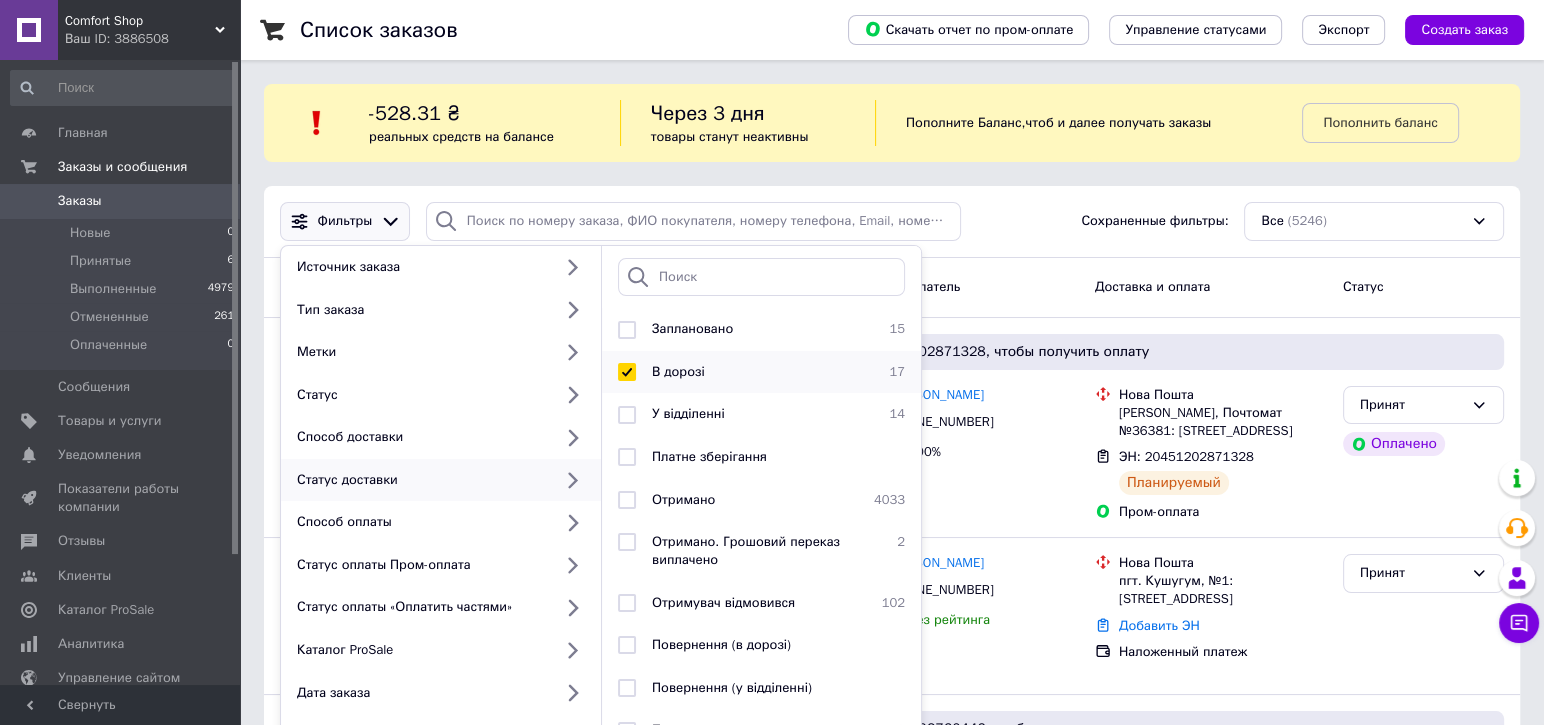 checkbox on "true" 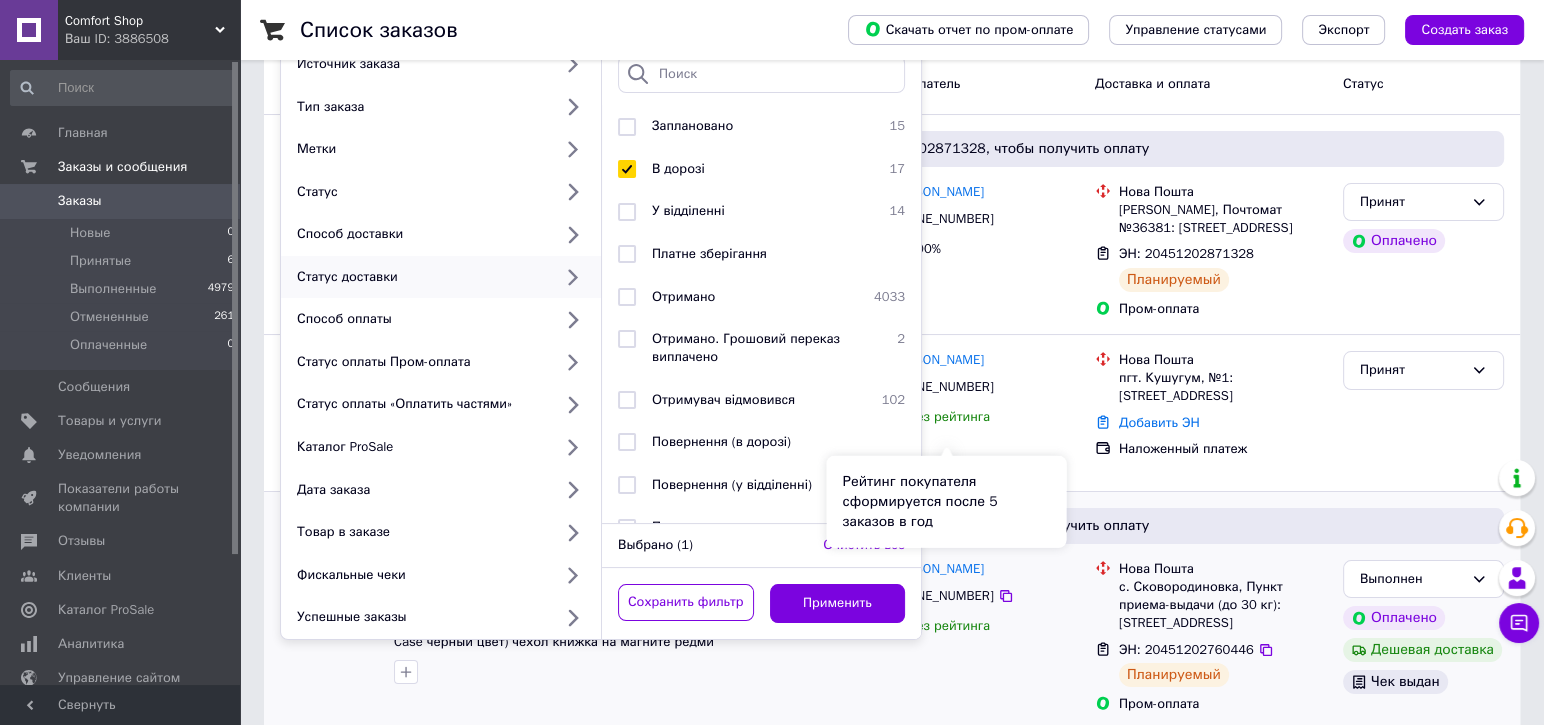scroll, scrollTop: 267, scrollLeft: 0, axis: vertical 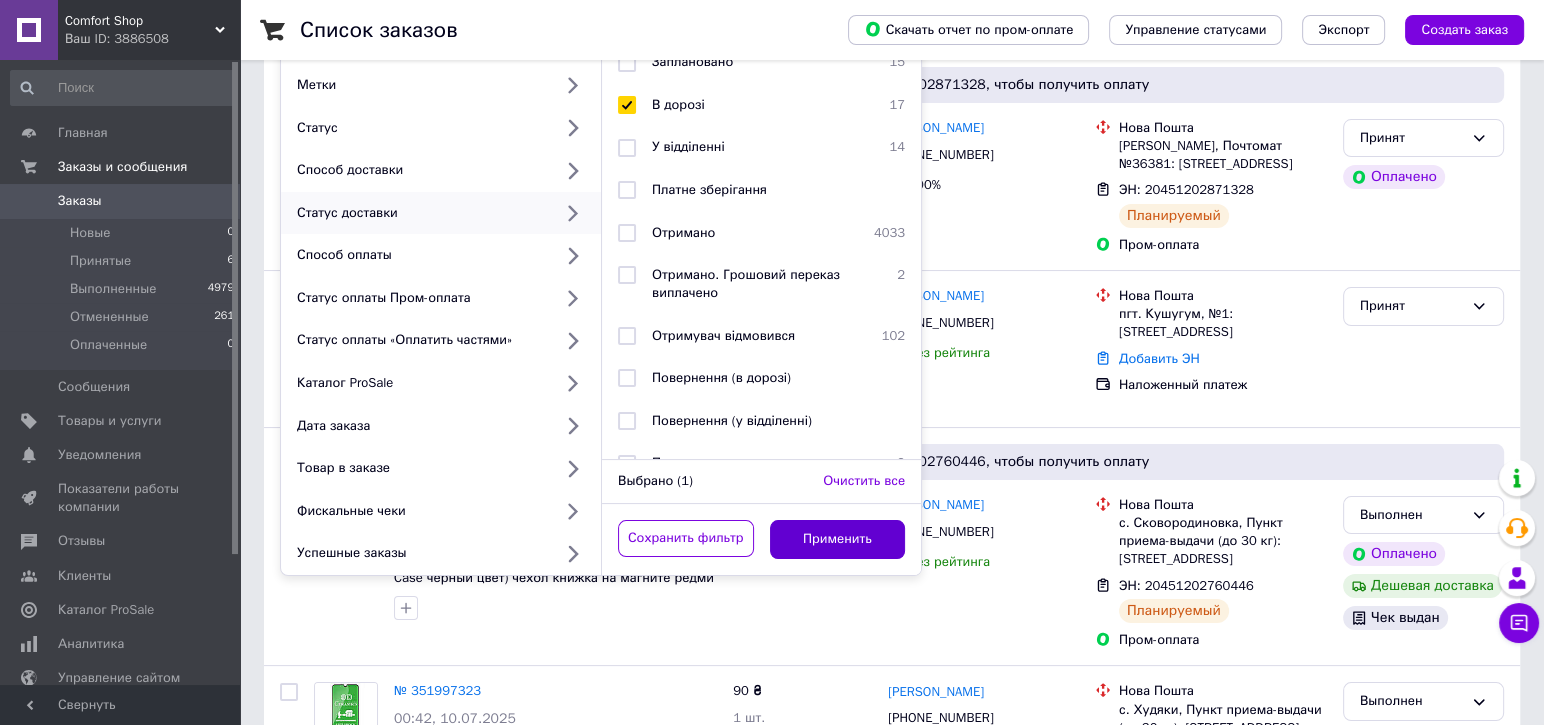 click on "Применить" at bounding box center [838, 539] 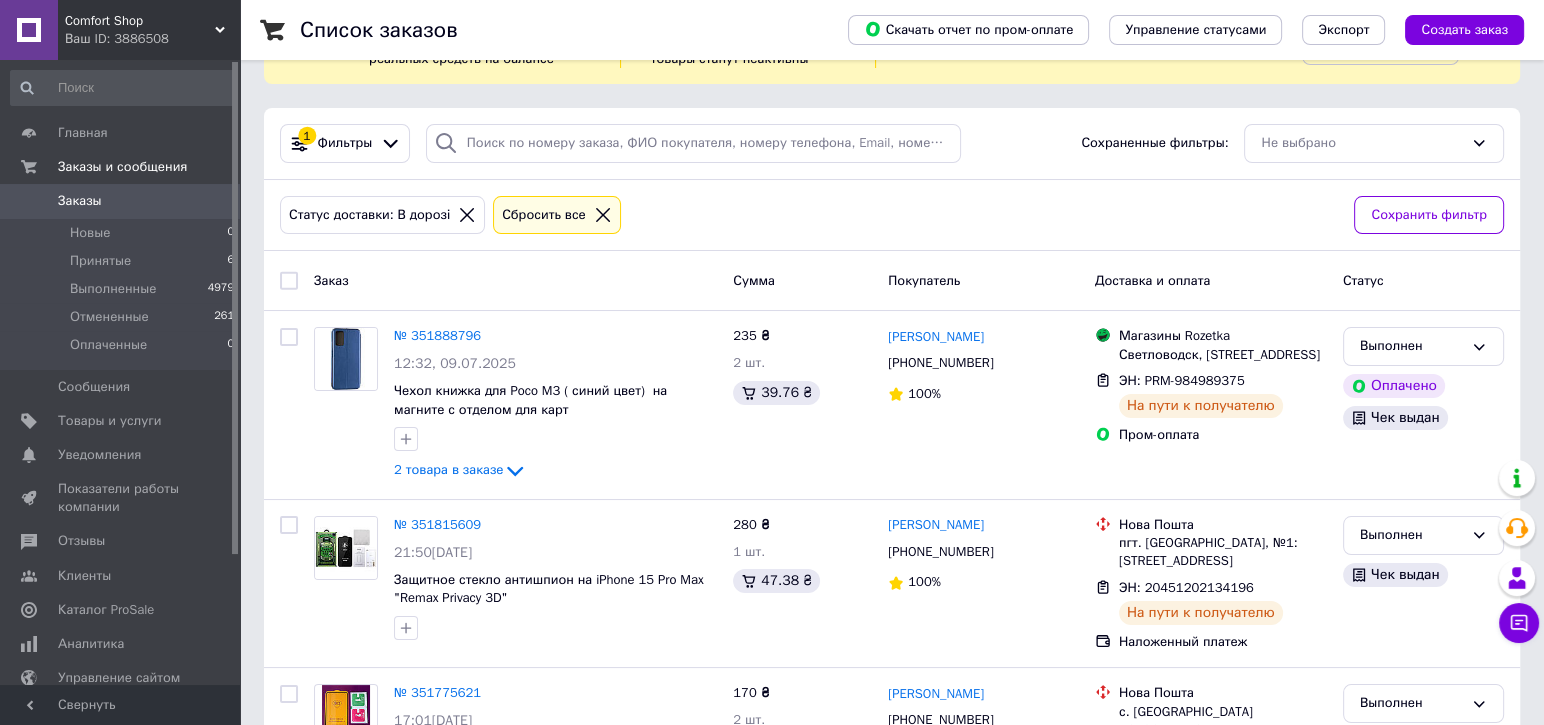 scroll, scrollTop: 133, scrollLeft: 0, axis: vertical 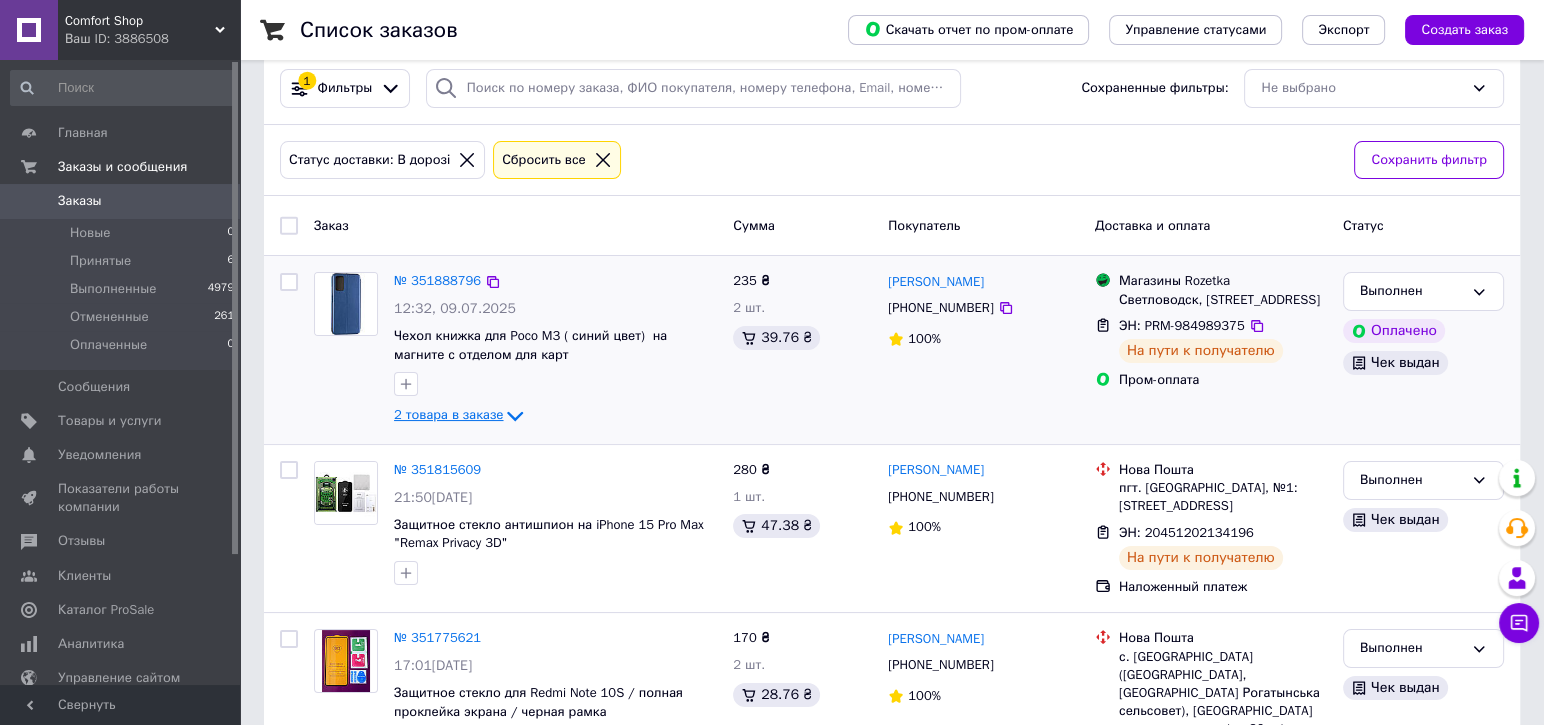 click 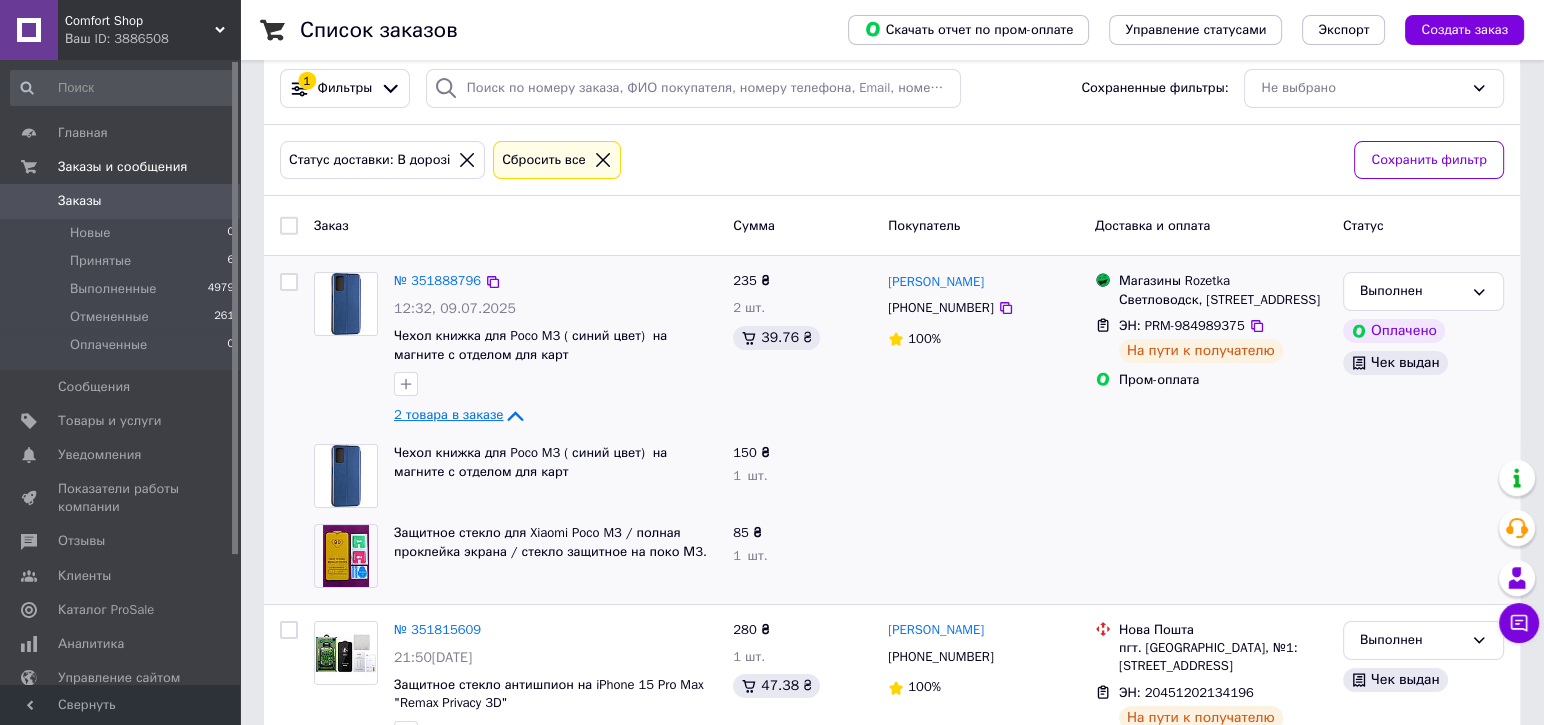 click 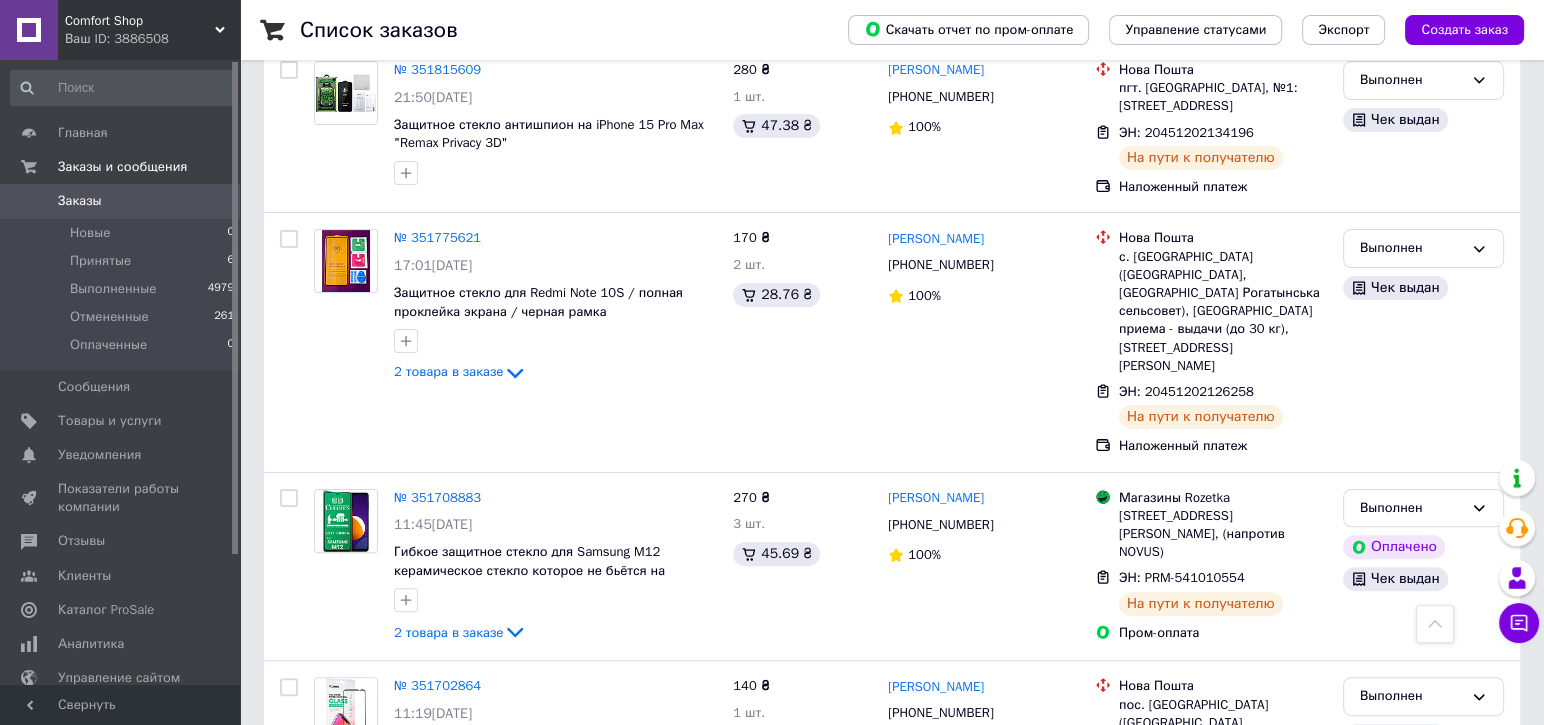 scroll, scrollTop: 666, scrollLeft: 0, axis: vertical 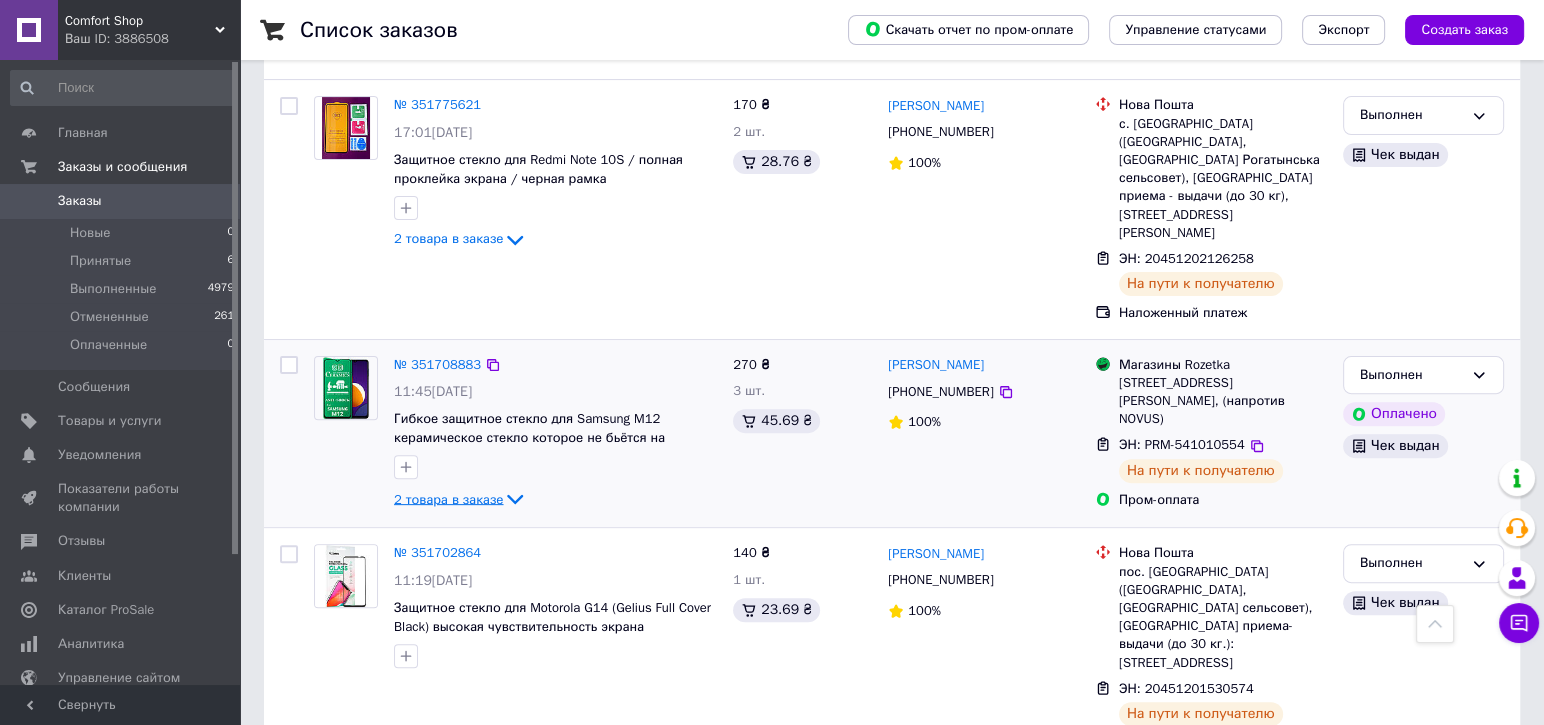 click 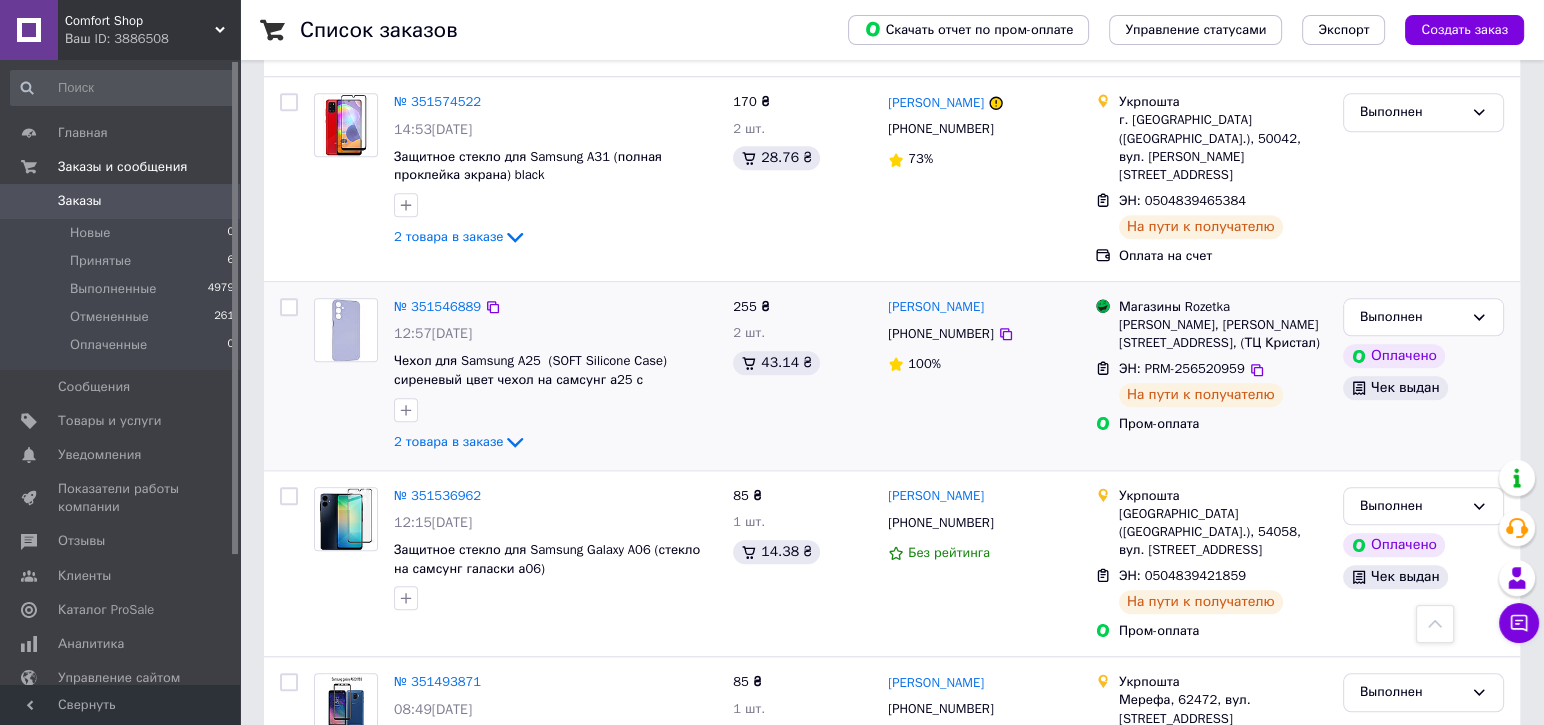 scroll, scrollTop: 2133, scrollLeft: 0, axis: vertical 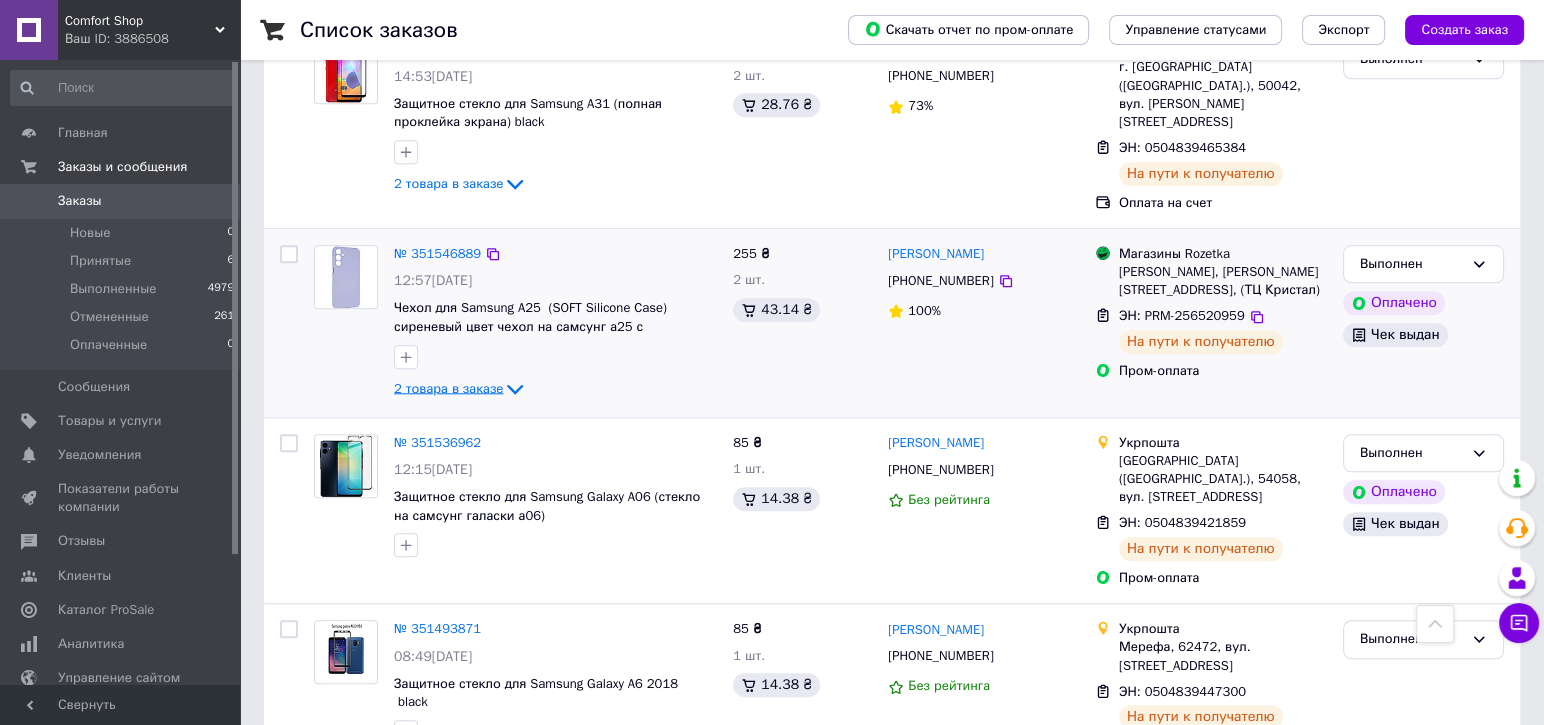 click 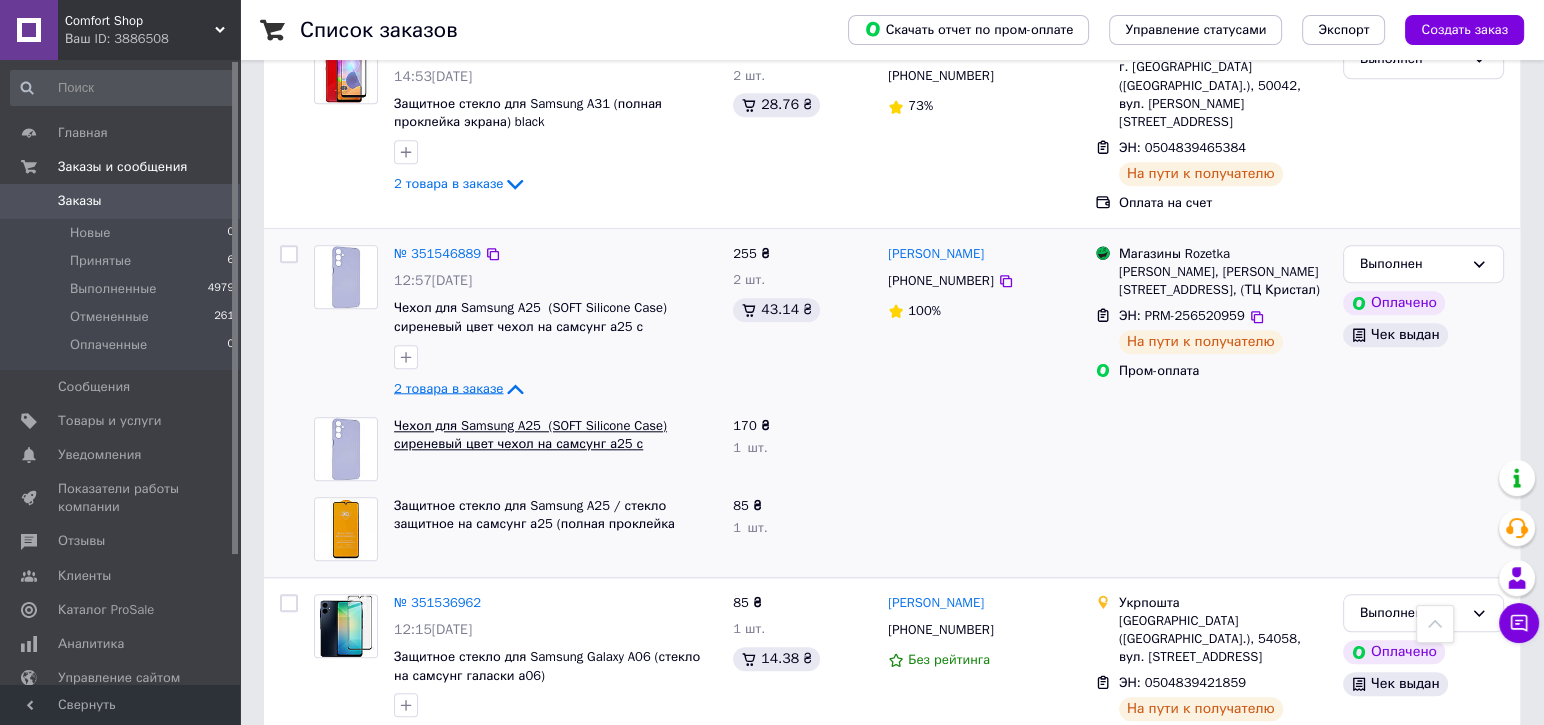 click on "Чехол для Samsung A25  (SOFT Silicone Case) сиреневый цвет чехол на самсунг а25 с микрофиброй" at bounding box center [530, 444] 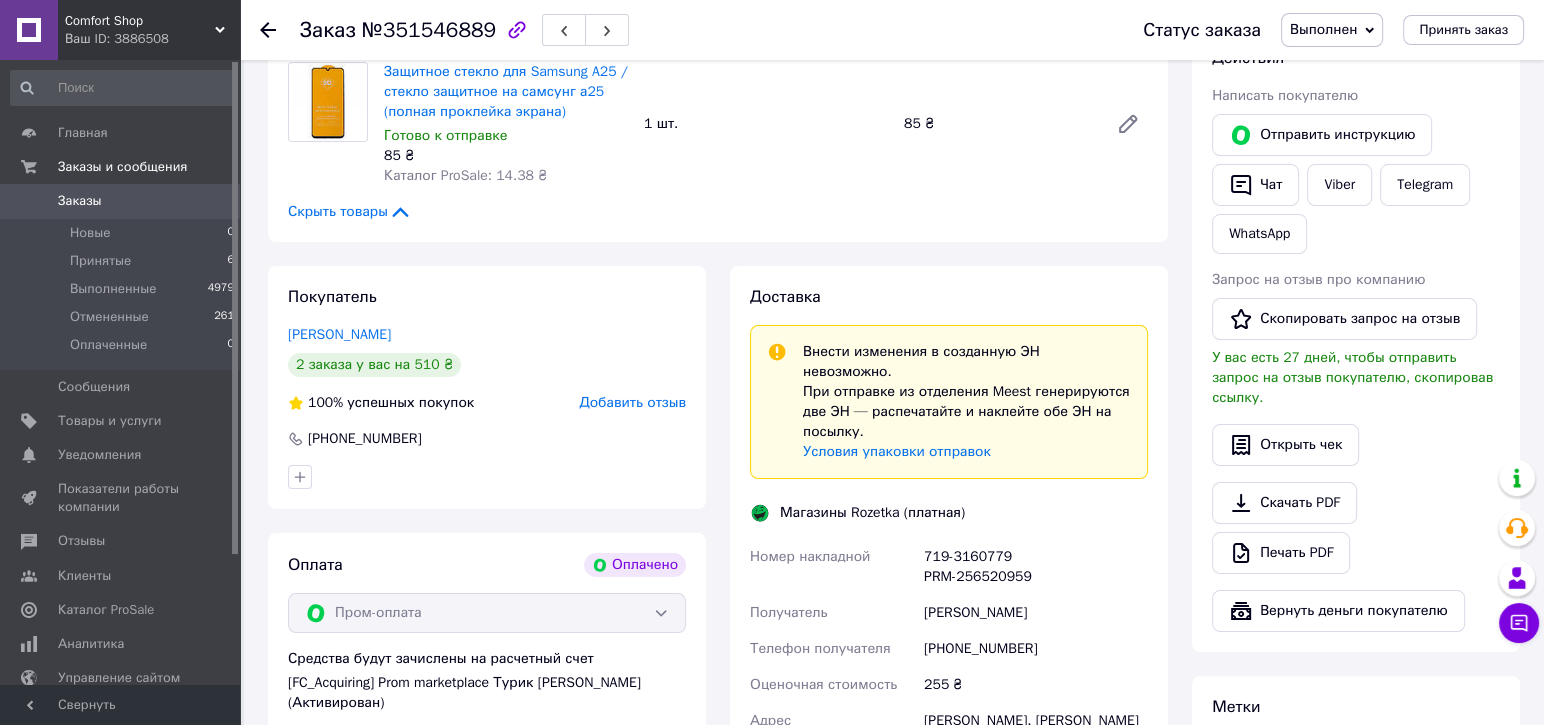 scroll, scrollTop: 709, scrollLeft: 0, axis: vertical 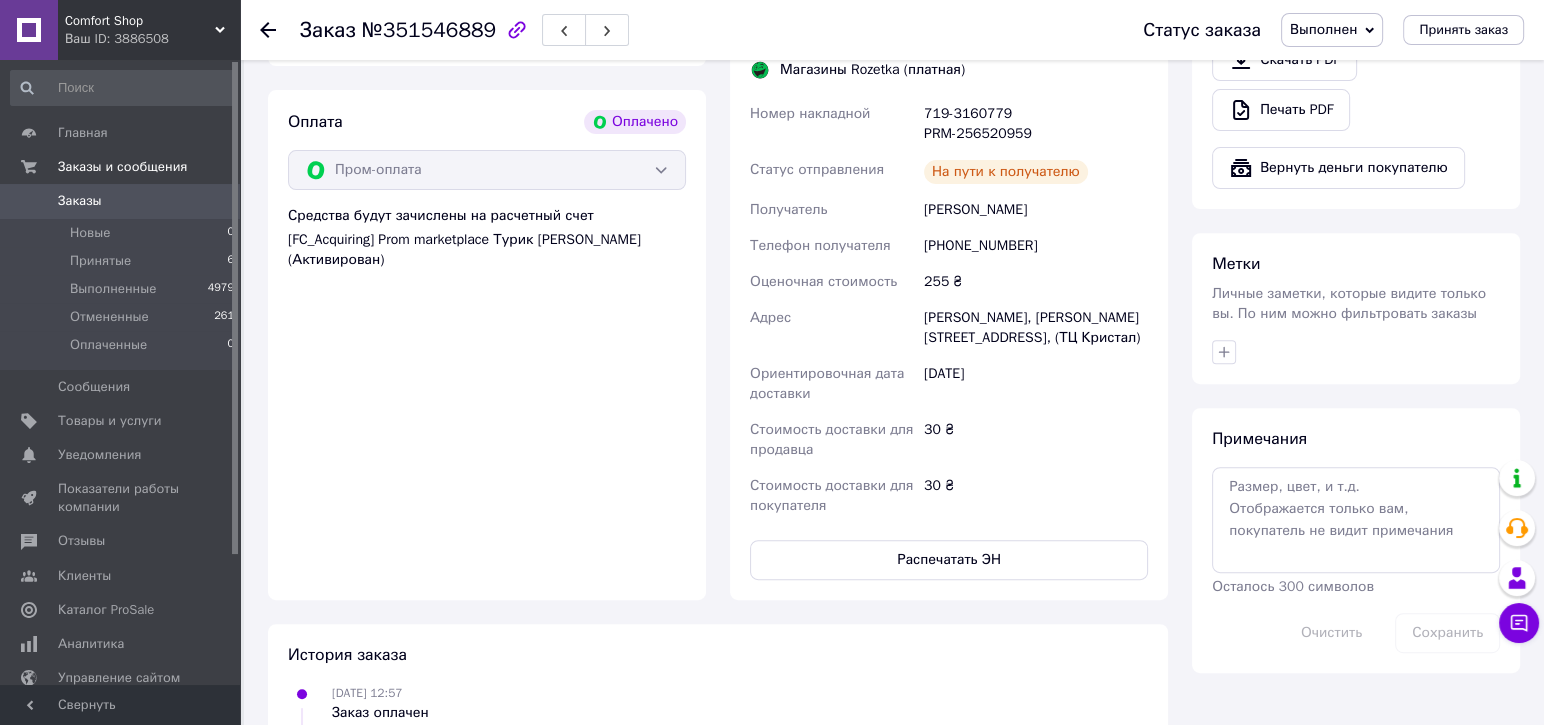 click at bounding box center (268, 30) 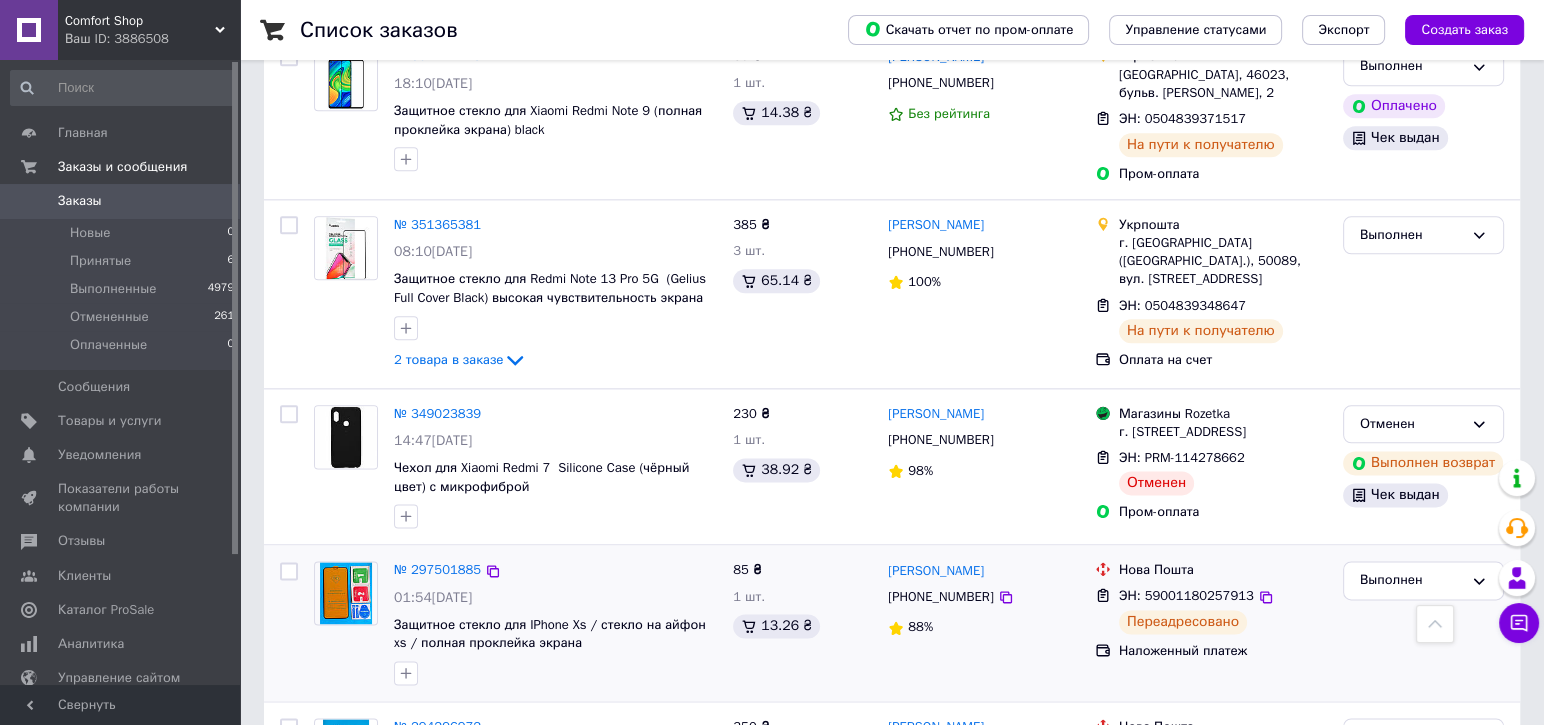 scroll, scrollTop: 2681, scrollLeft: 0, axis: vertical 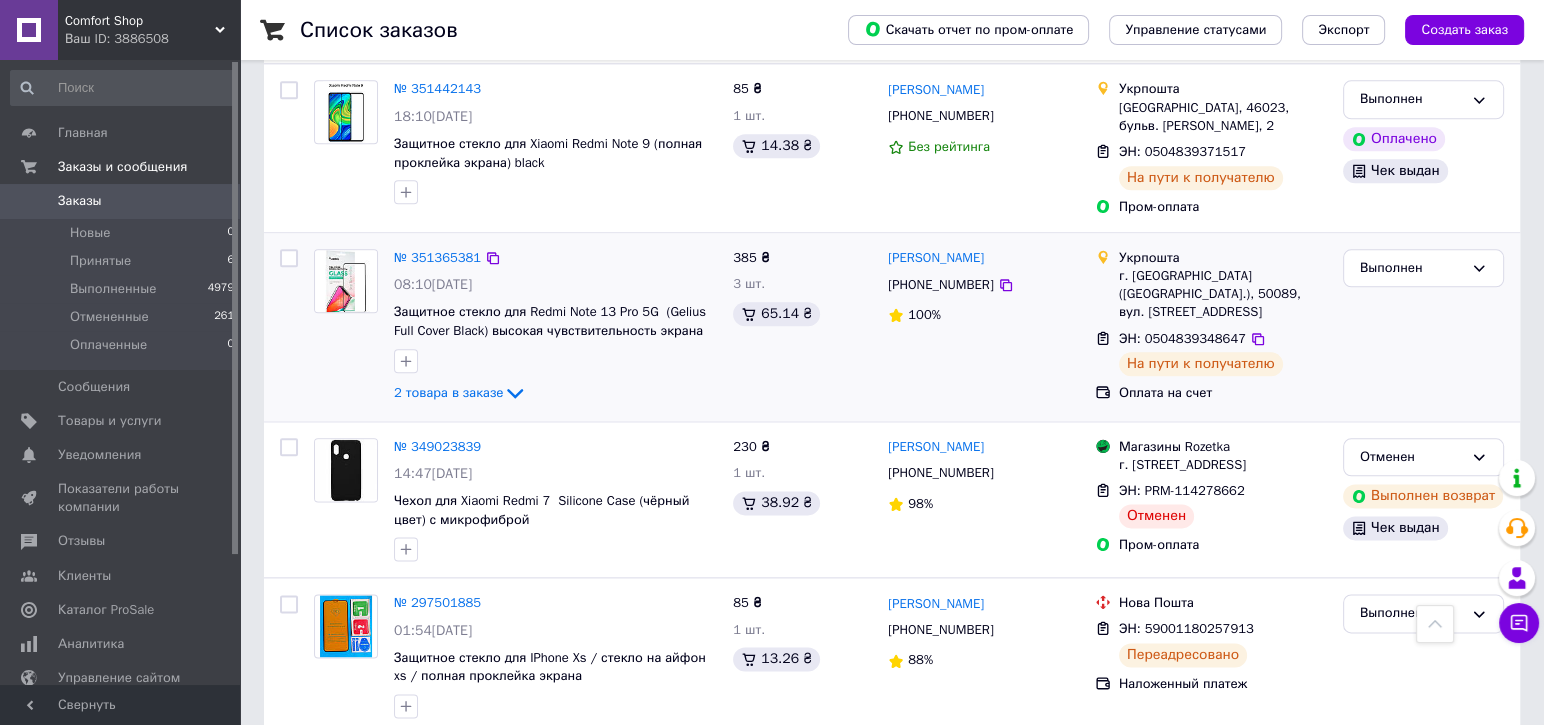click on "2 товара в заказе" 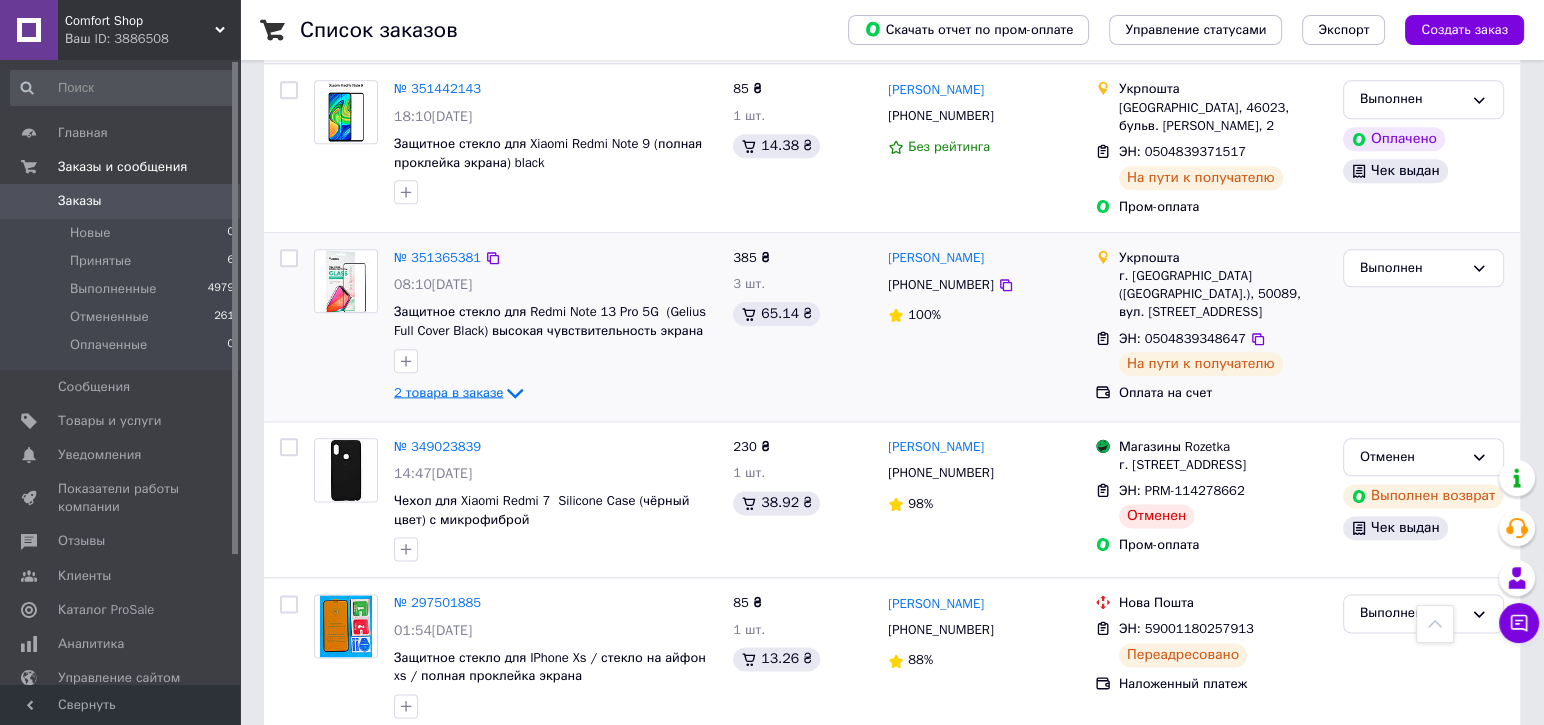 click on "2 товара в заказе" at bounding box center [448, 391] 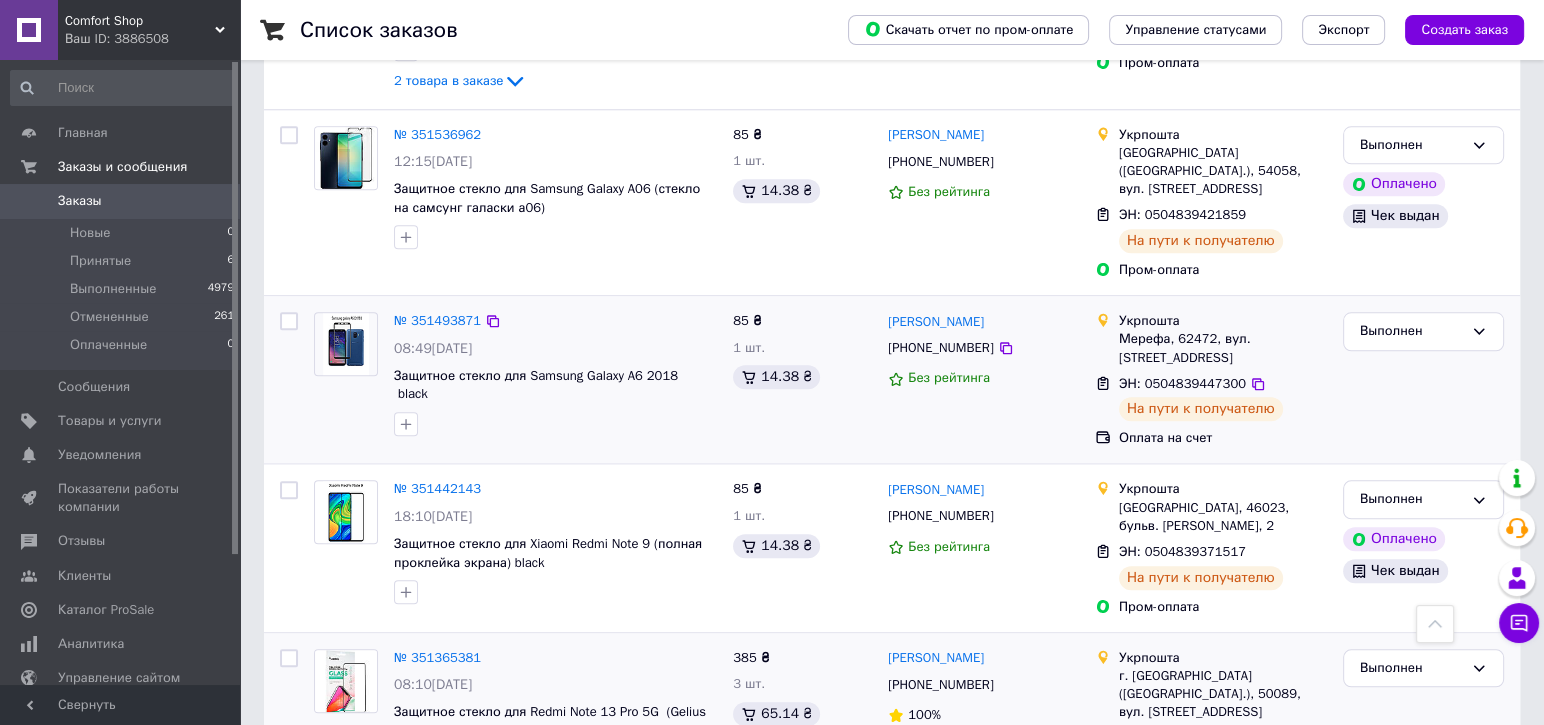 scroll, scrollTop: 1881, scrollLeft: 0, axis: vertical 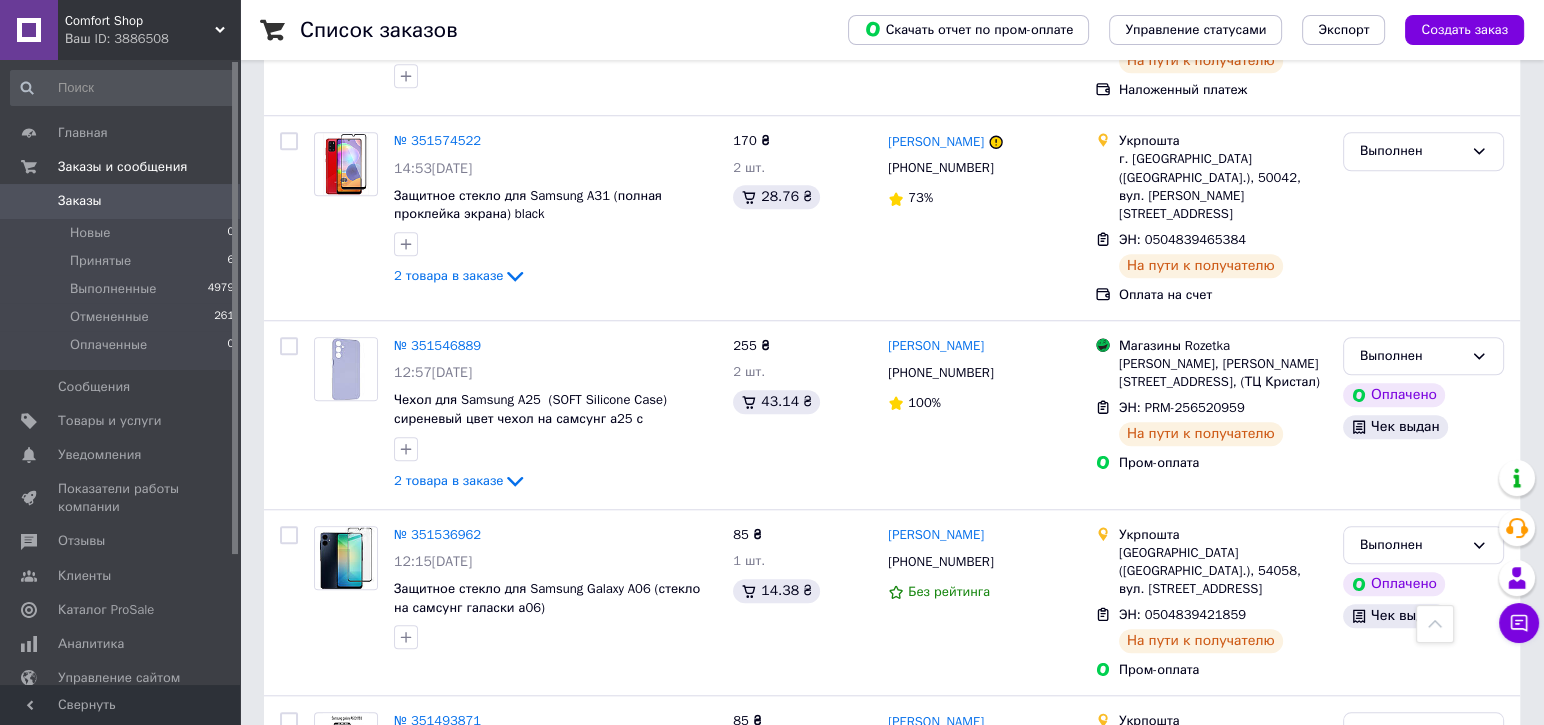 click on "Заказы 0" at bounding box center (123, 201) 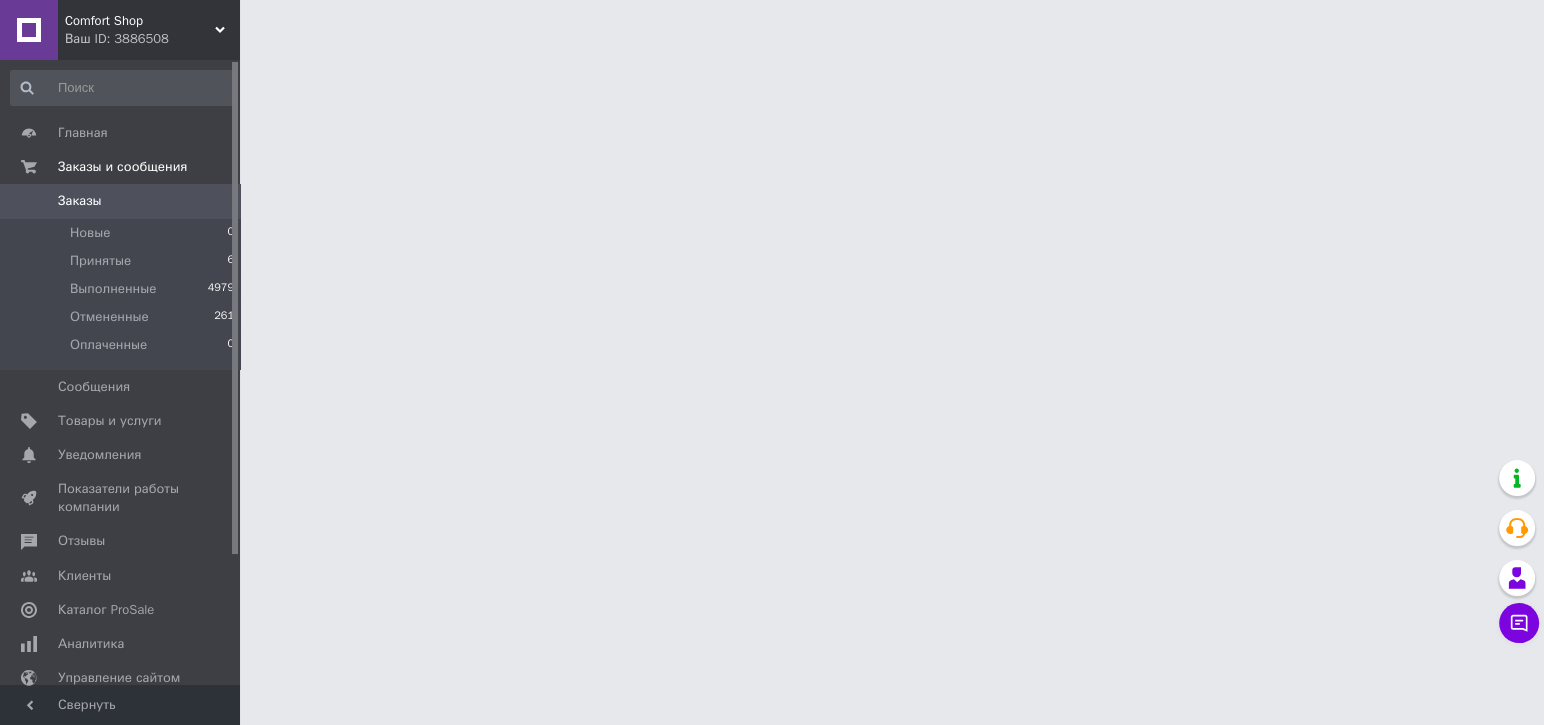 scroll, scrollTop: 0, scrollLeft: 0, axis: both 